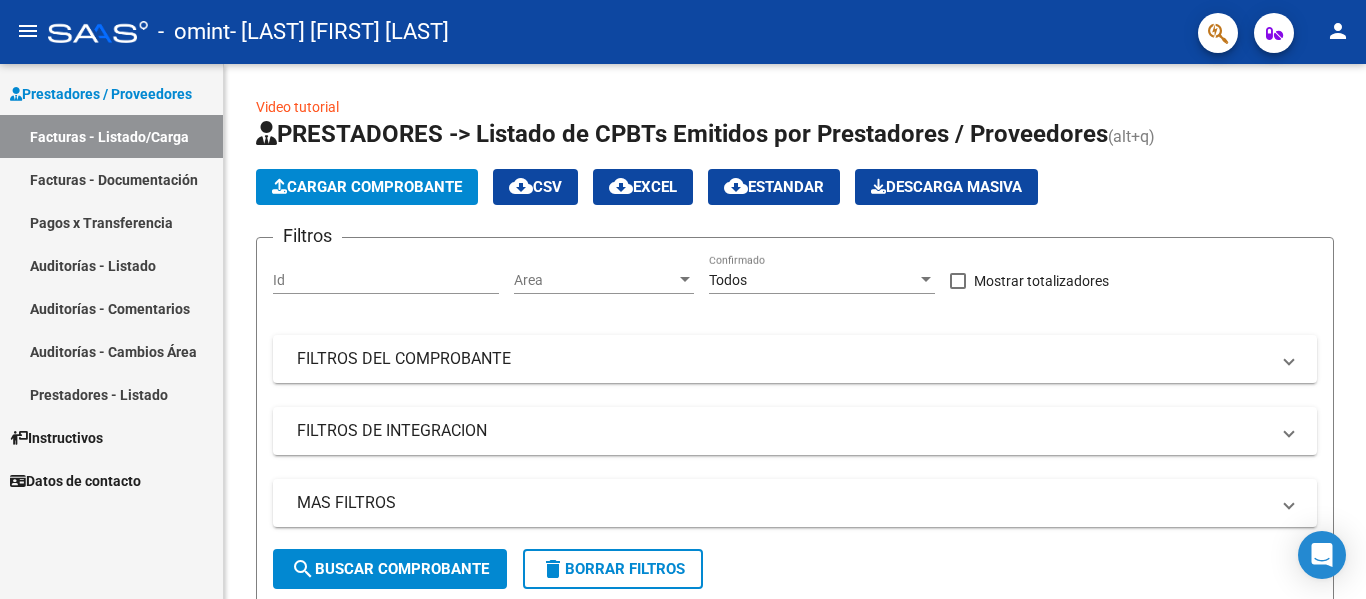 scroll, scrollTop: 0, scrollLeft: 0, axis: both 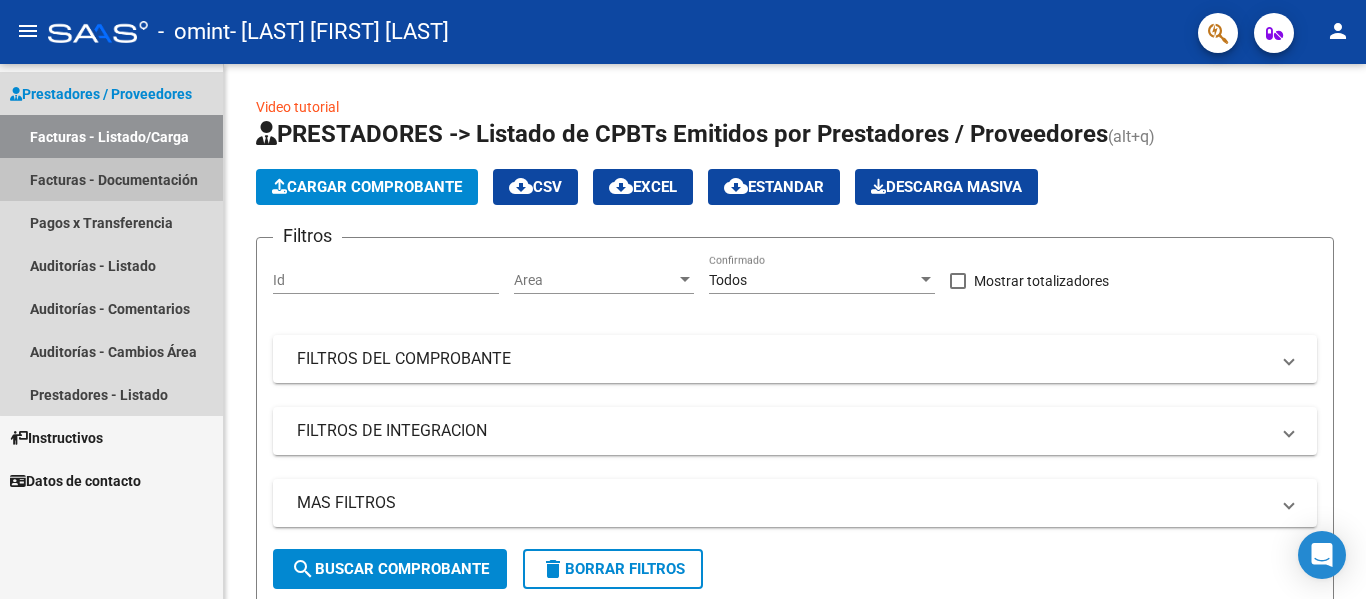 click on "Facturas - Documentación" at bounding box center (111, 179) 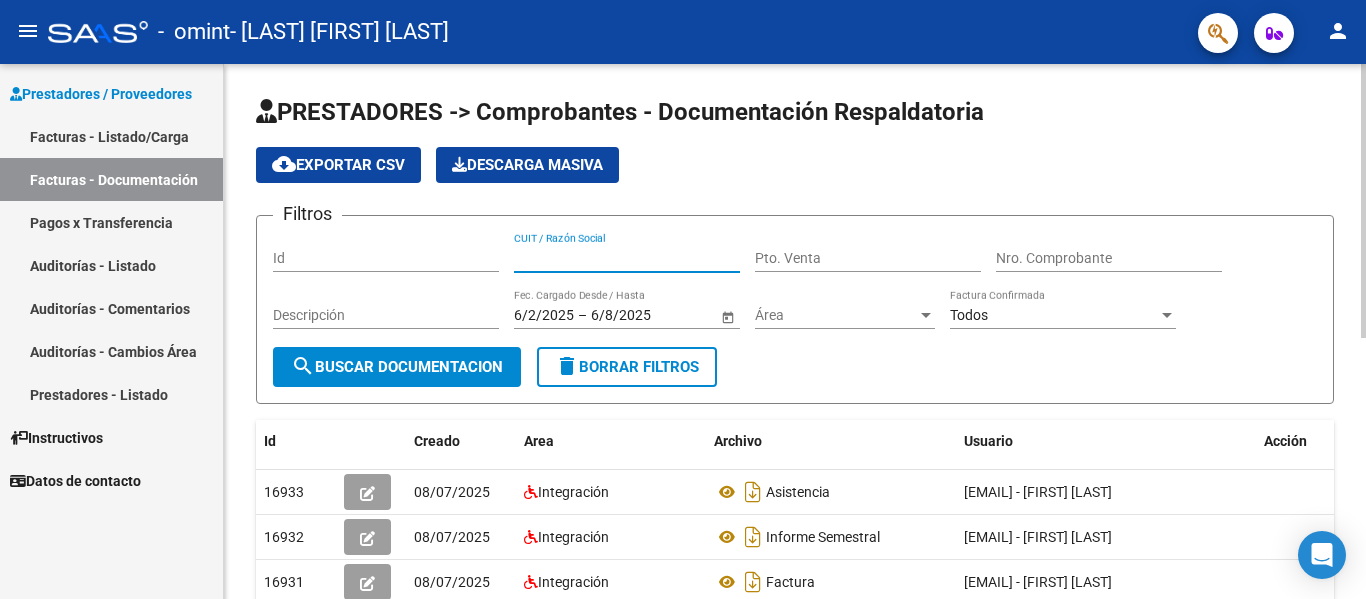 click on "CUIT / Razón Social" at bounding box center (627, 258) 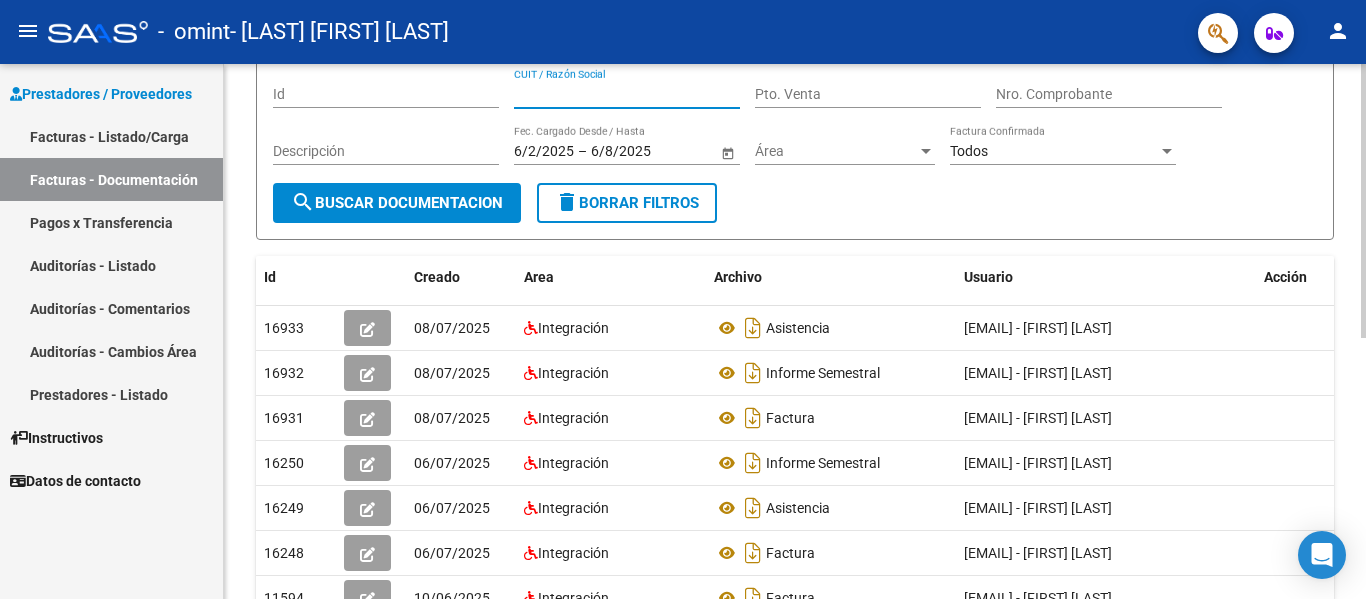 scroll, scrollTop: 175, scrollLeft: 0, axis: vertical 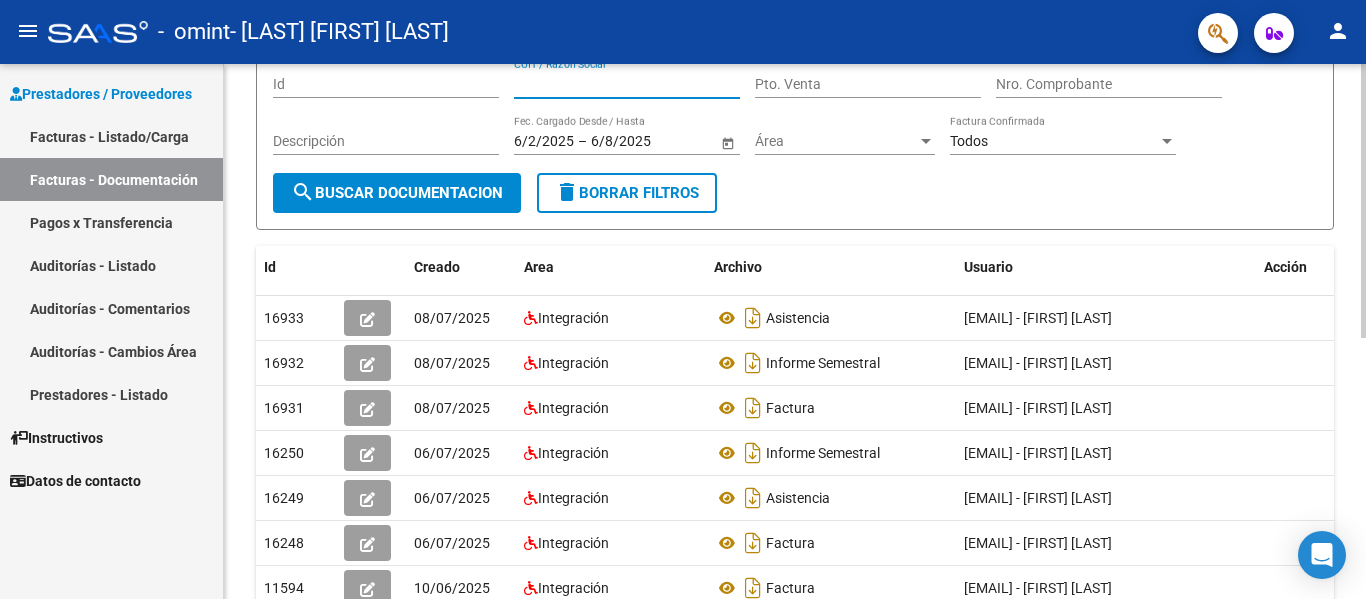 click on "PRESTADORES -> Comprobantes - Documentación Respaldatoria cloud_download  Exportar CSV   Descarga Masiva
Filtros Id CUIT / Razón Social Pto. Venta Nro. Comprobante Descripción 6/2/2025 6/2/2025 – 6/8/2025 6/8/2025 Fec. Cargado Desde / Hasta Área Área Todos Factura Confirmada search  Buscar Documentacion  delete  Borrar Filtros  Id Creado Area Archivo Usuario Acción [NUMBER]
08/07/2025 Integración Asistencia  [EMAIL] -   [FIRST] [LAST]  [NUMBER]
08/07/2025 Integración Informe Semestral  [EMAIL] -   [FIRST] [LAST]  [NUMBER]
08/07/2025 Integración Factura  [EMAIL] -   [FIRST] [LAST]  [NUMBER]
06/07/2025 Integración Informe Semestral  [EMAIL] -   [FIRST] [LAST]  [NUMBER]
06/07/2025 Integración Asistencia  [EMAIL] -   [FIRST] [LAST]  [NUMBER]
06/07/2025 Integración Factura  [EMAIL] -   [FIRST] [LAST]  [NUMBER]
10/06/2025 Integración [NUMBER]" 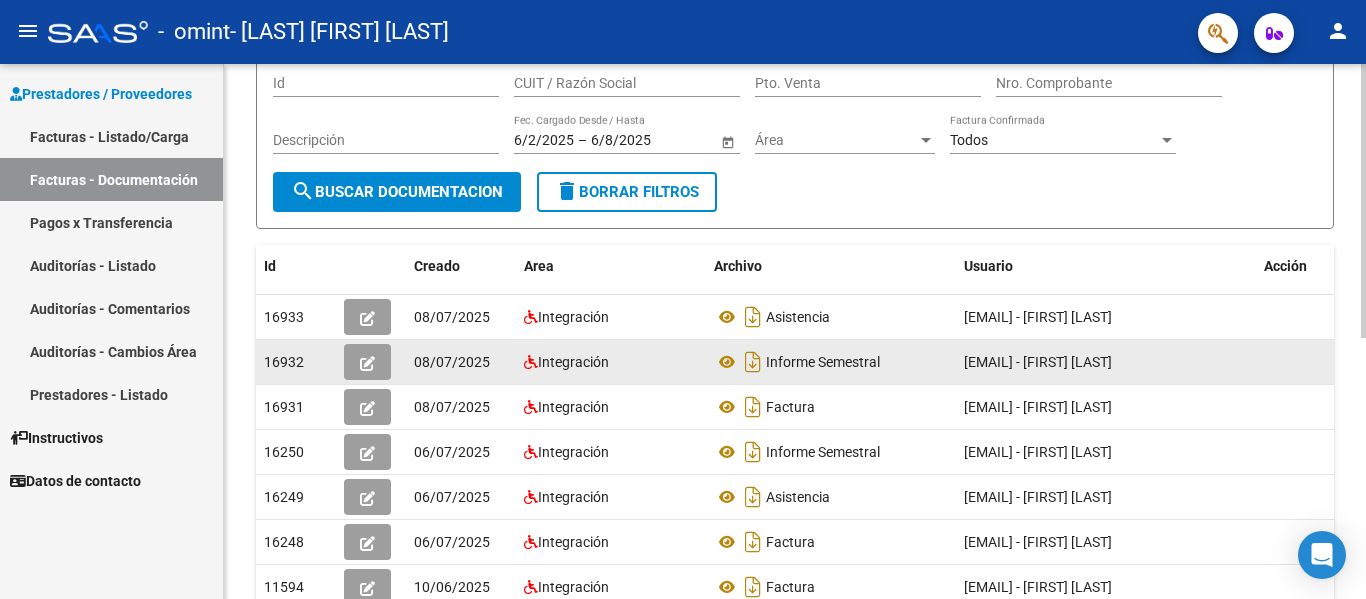 click on "[EMAIL] -   [FIRST] [LAST]" 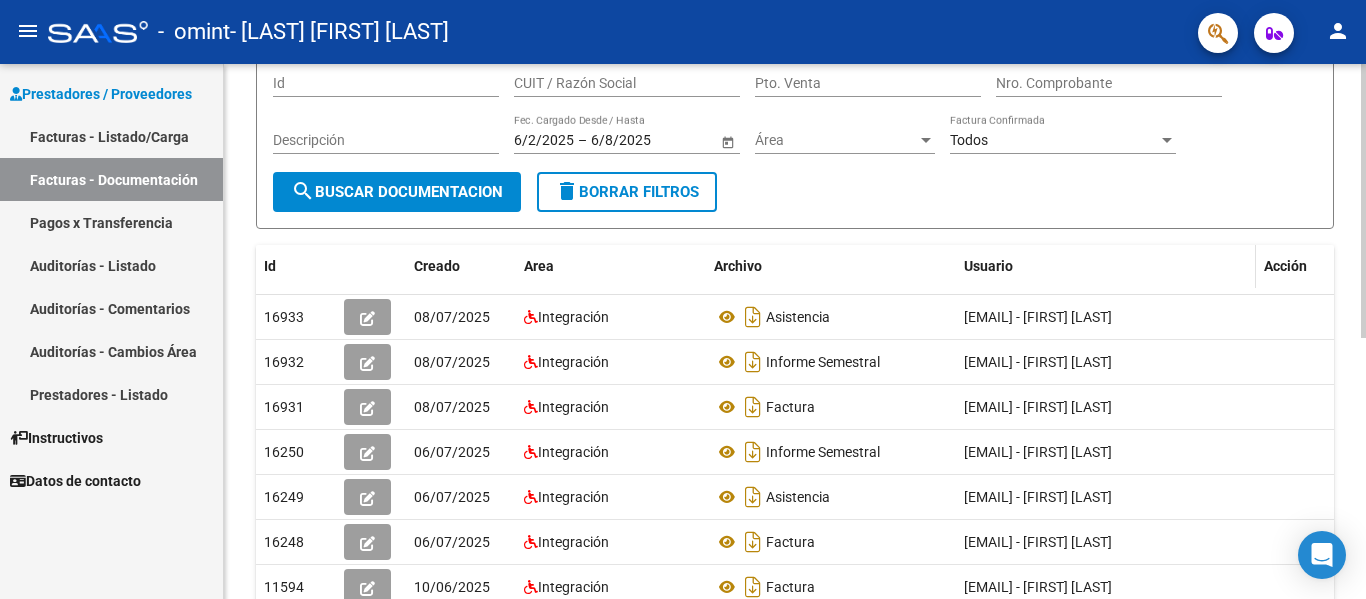 click on "Usuario" 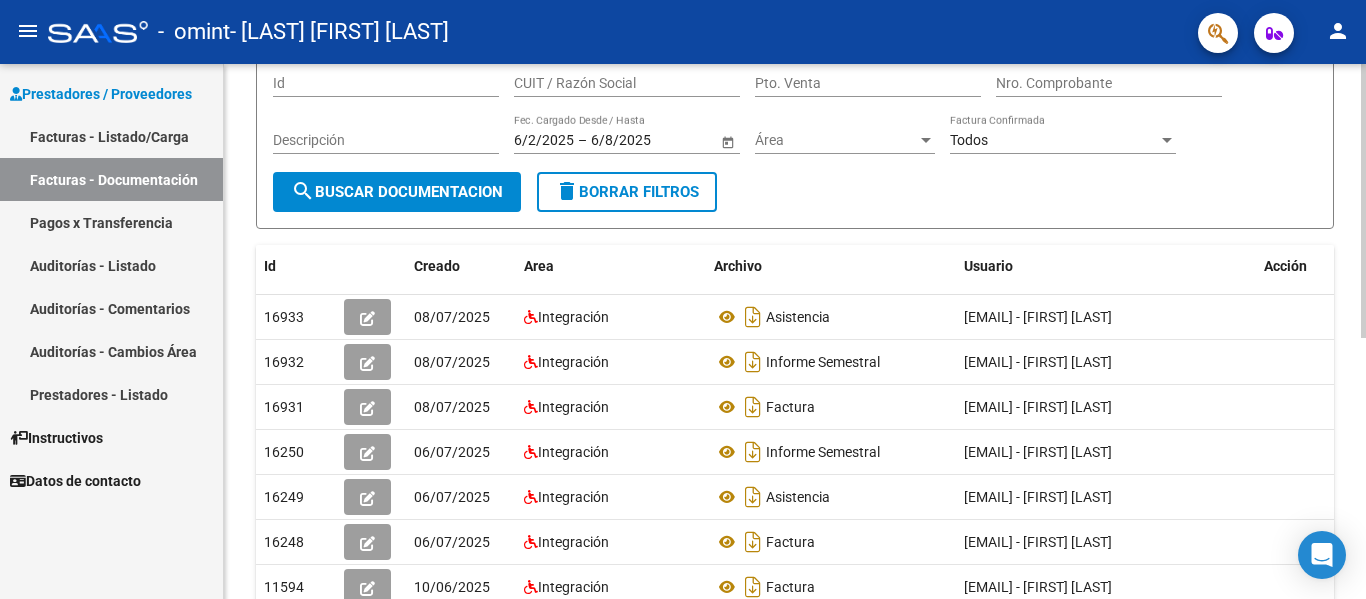 scroll, scrollTop: 0, scrollLeft: 0, axis: both 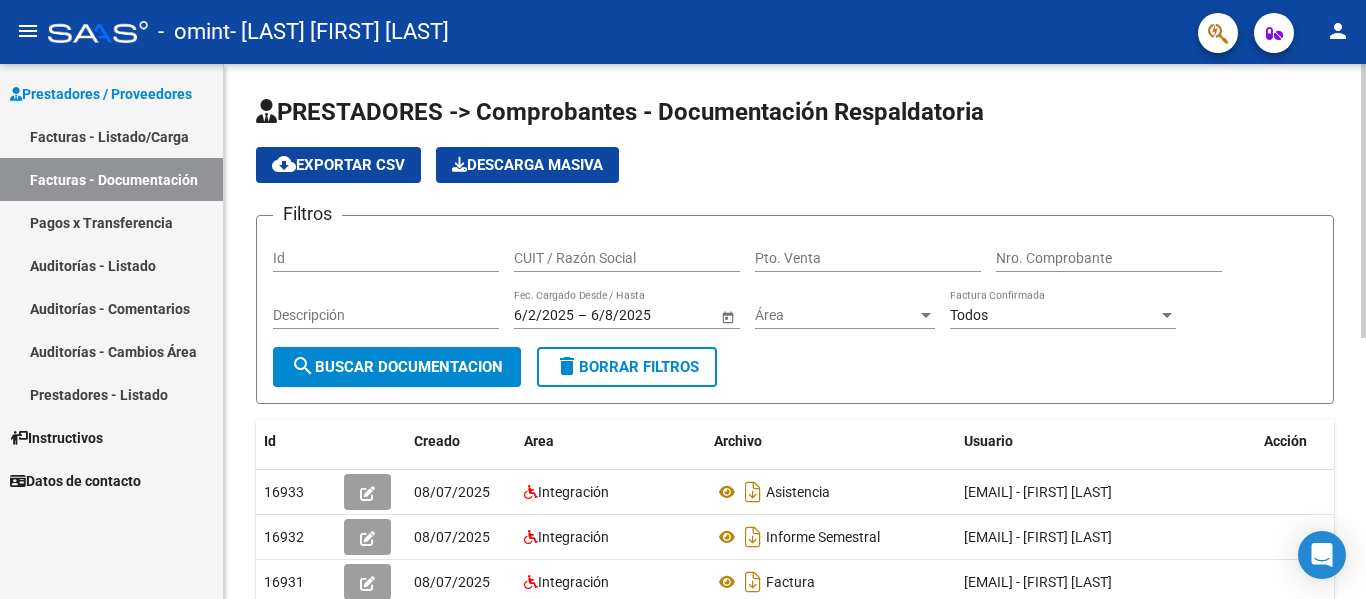 click 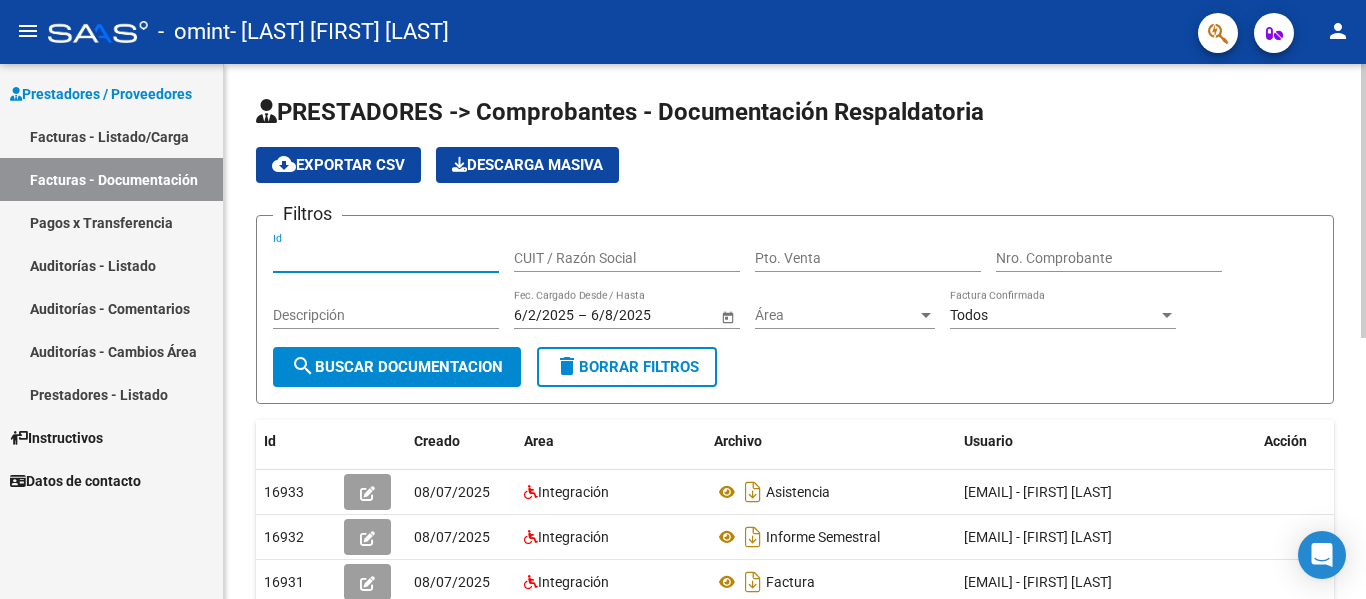click on "Id" at bounding box center (386, 258) 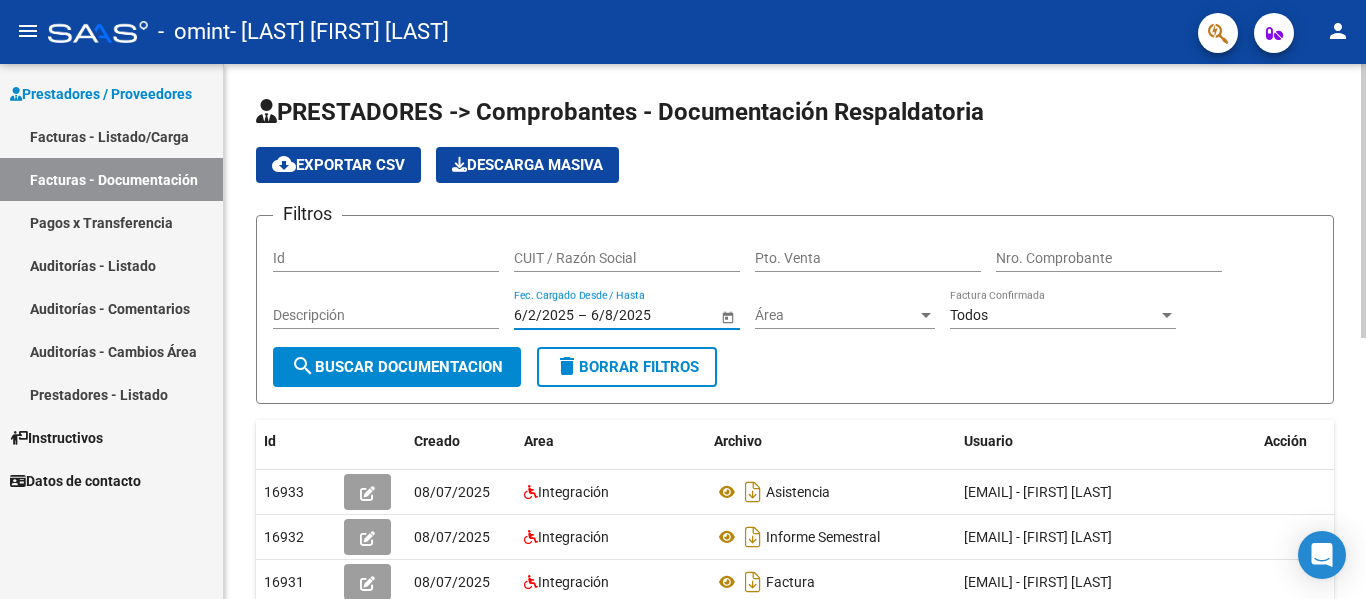 click on "6/2/2025" at bounding box center [544, 315] 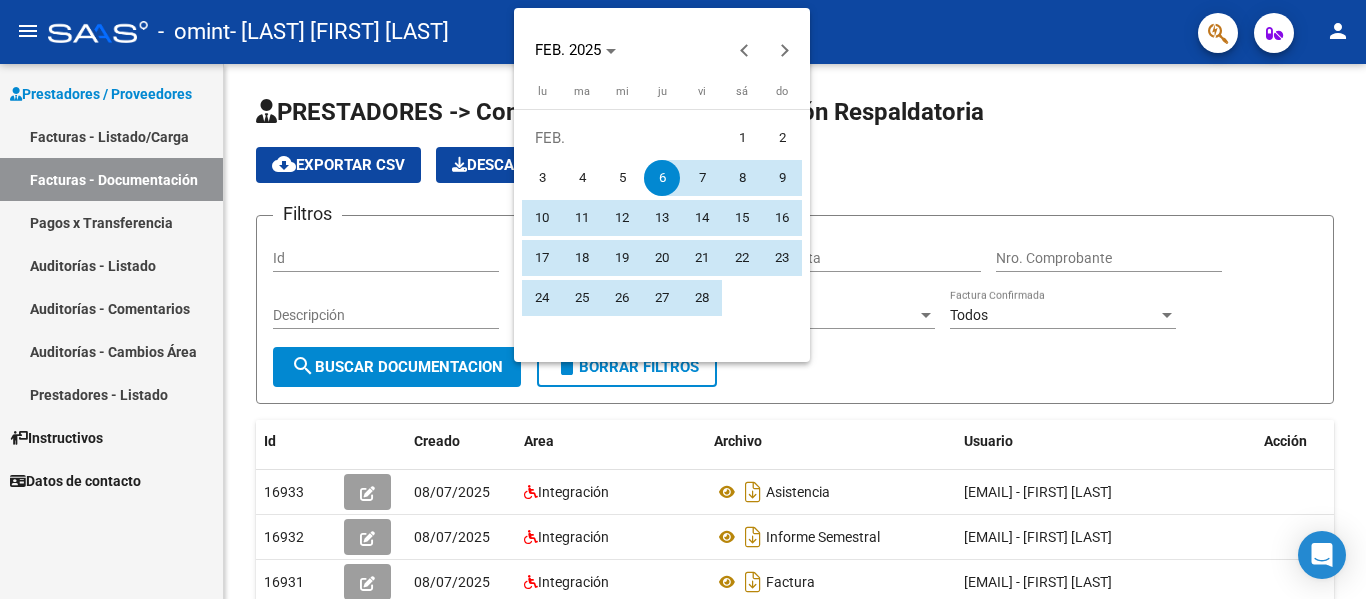 click on "FEB. 2025 FEB. 2025 lunes lu martes ma miércoles mi jueves ju viernes vi sábado sá domingo do  FEB.   1   2   3   4   5   6   7   8   9   10   11   12   13   14   15   16   17   18   19   20   21   22   23   24   25   26   27   28   Start date
End date" at bounding box center [662, 185] 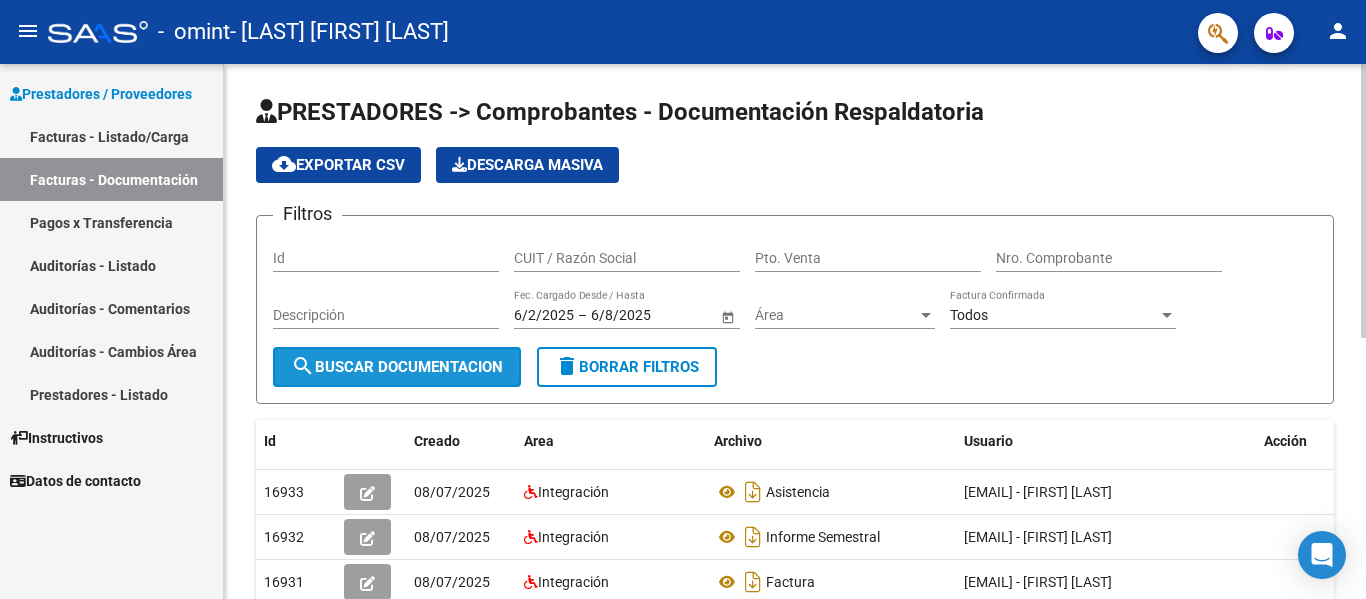 click on "search  Buscar Documentacion" 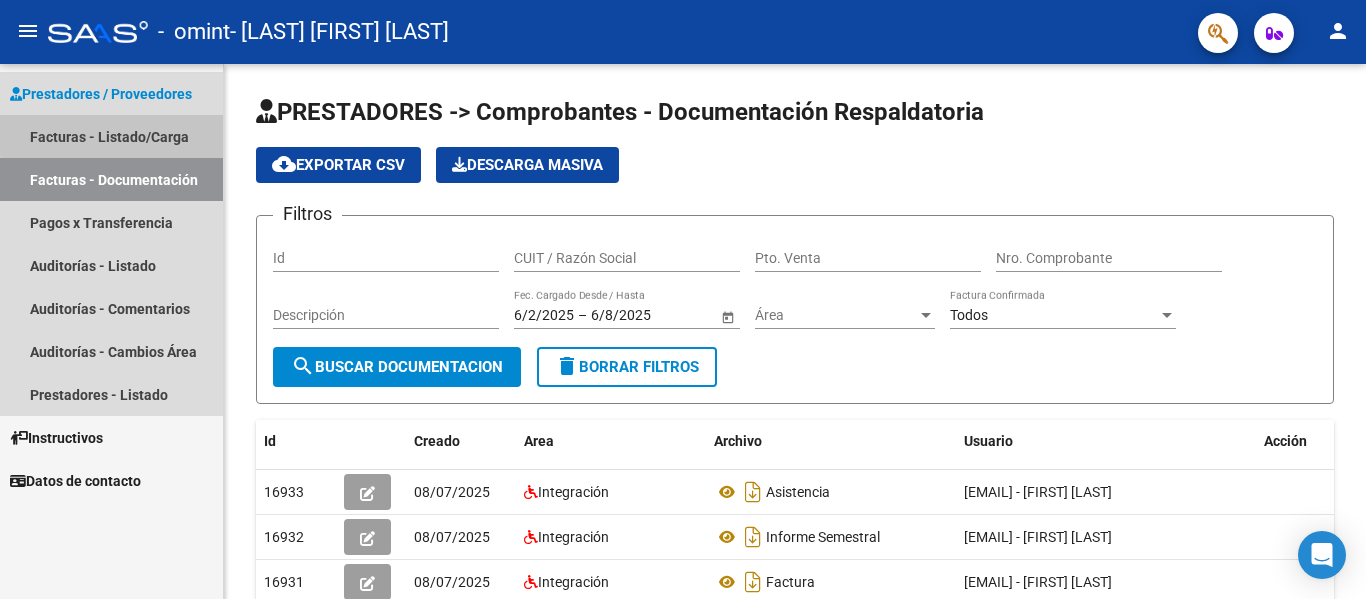 click on "Facturas - Listado/Carga" at bounding box center (111, 136) 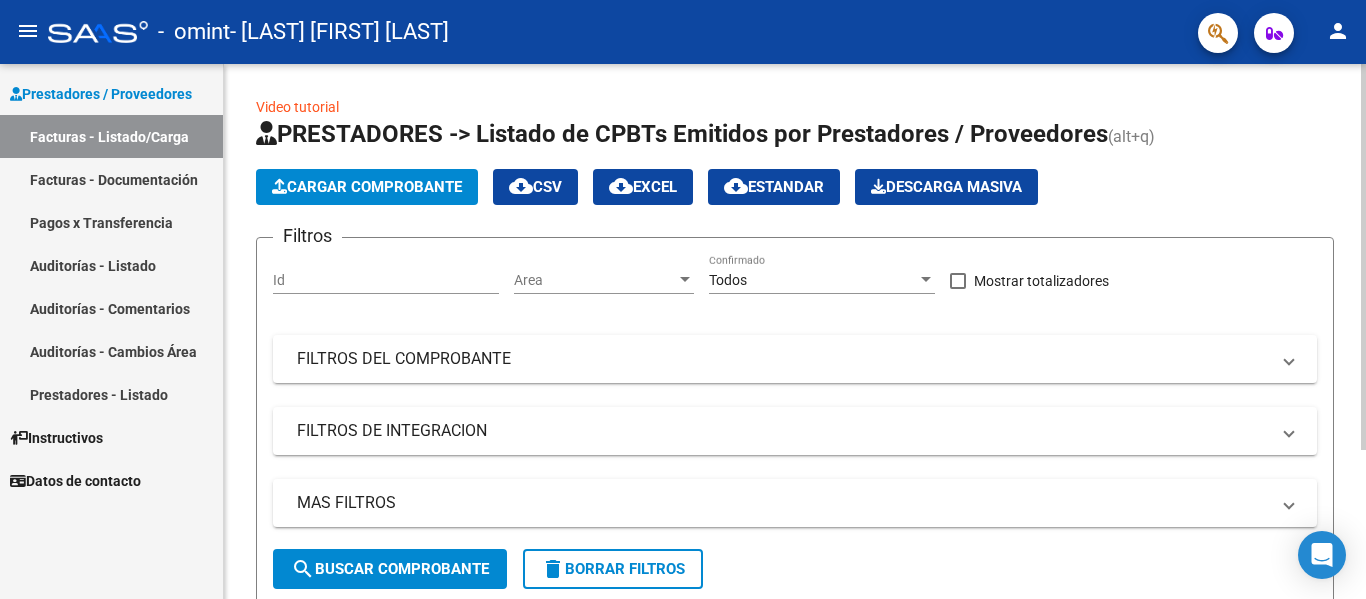 click on "Filtros Id Area Area Todos Confirmado   Mostrar totalizadores   FILTROS DEL COMPROBANTE  Comprobante Tipo Comprobante Tipo Start date – End date Fec. Comprobante Desde / Hasta Días Emisión Desde(cant. días) Días Emisión Hasta(cant. días) CUIT / Razón Social Pto. Venta Nro. Comprobante Código SSS CAE Válido CAE Válido Todos Cargado Módulo Hosp. Todos Tiene facturacion Apócrifa Hospital Refes  FILTROS DE INTEGRACION  Período De Prestación Campos del Archivo de Rendición Devuelto x SSS (dr_envio) Todos Rendido x SSS (dr_envio) Tipo de Registro Tipo de Registro Período Presentación Período Presentación Campos del Legajo Asociado (preaprobación) Afiliado Legajo (cuil/nombre) Todos Solo facturas preaprobadas  MAS FILTROS  Todos Con Doc. Respaldatoria Todos Con Trazabilidad Todos Asociado a Expediente Sur Auditoría Auditoría Auditoría Id Start date – End date Auditoría Confirmada Desde / Hasta Start date – End date Fec. Rec. Desde / Hasta Start date – End date Start date – End date" 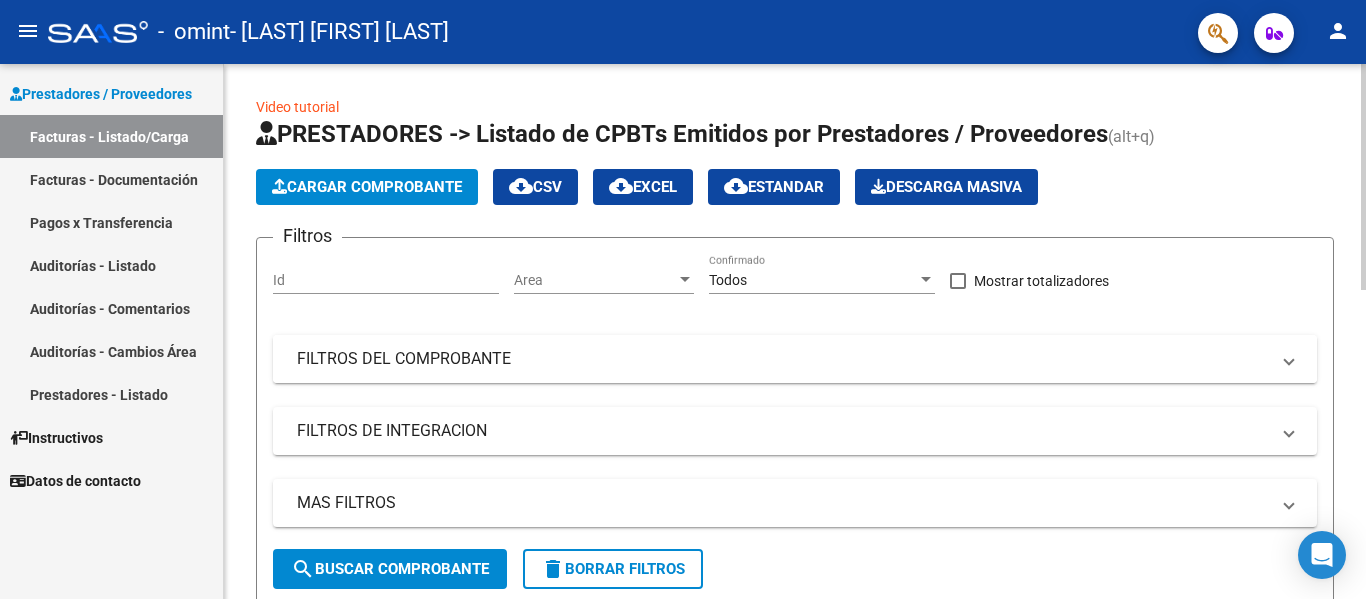 click on "FILTROS DEL COMPROBANTE" at bounding box center [783, 359] 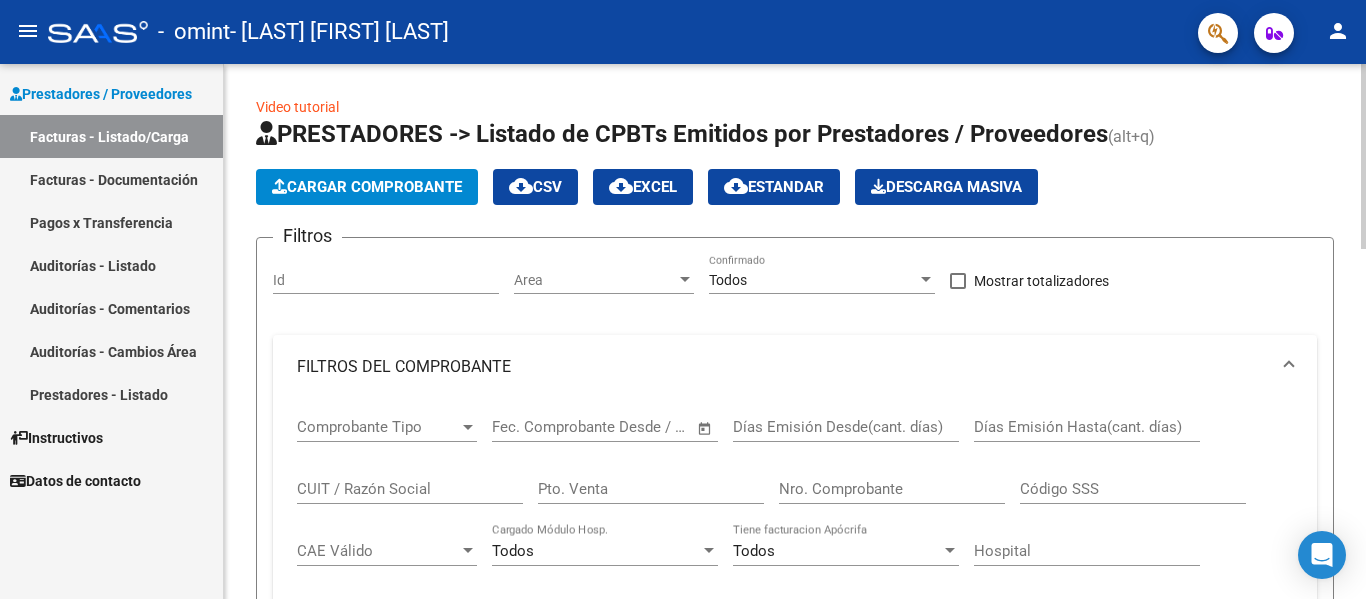 click at bounding box center [524, 427] 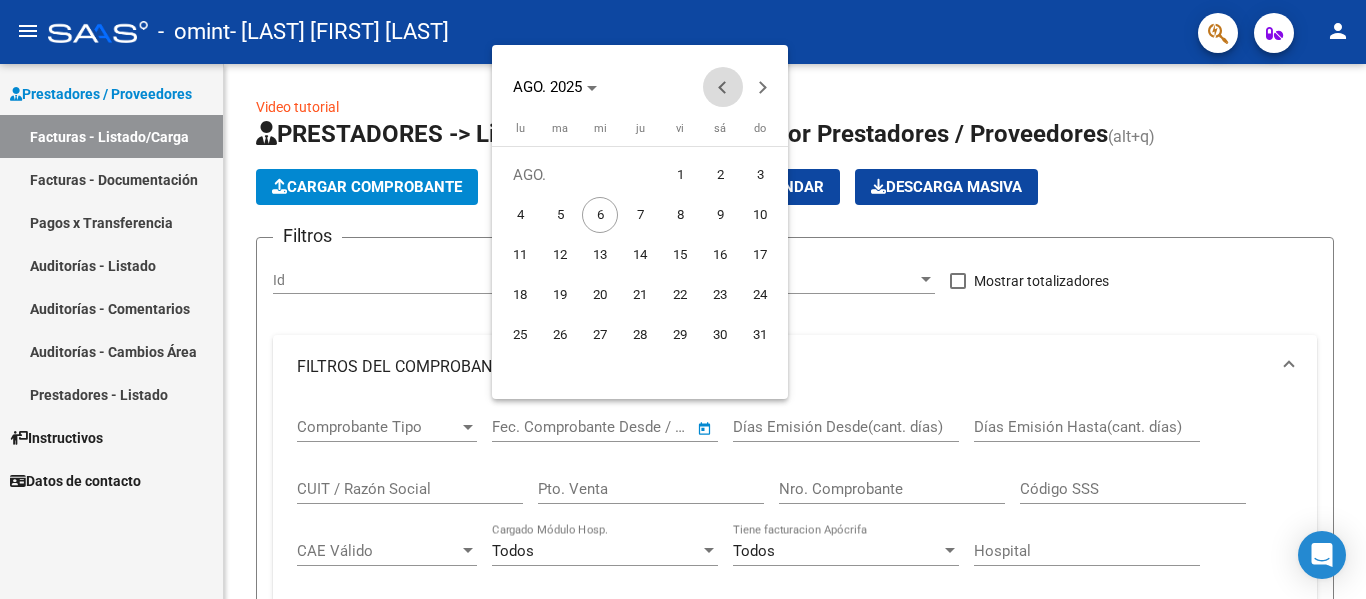 click at bounding box center (723, 87) 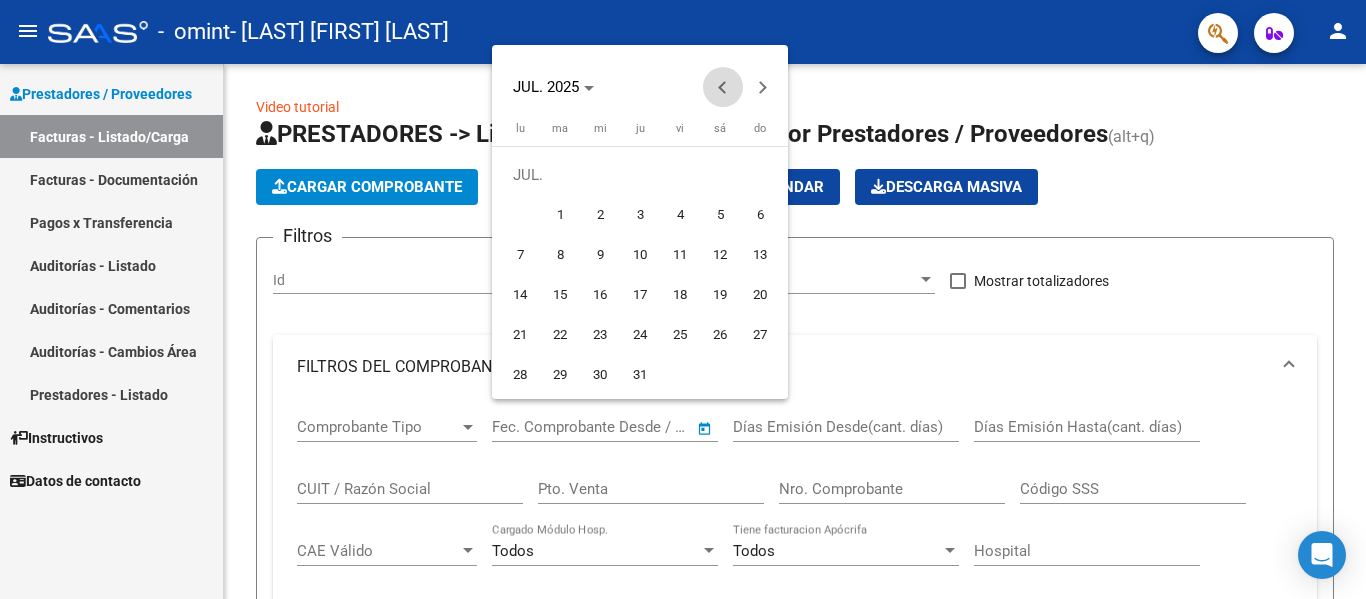 click at bounding box center [723, 87] 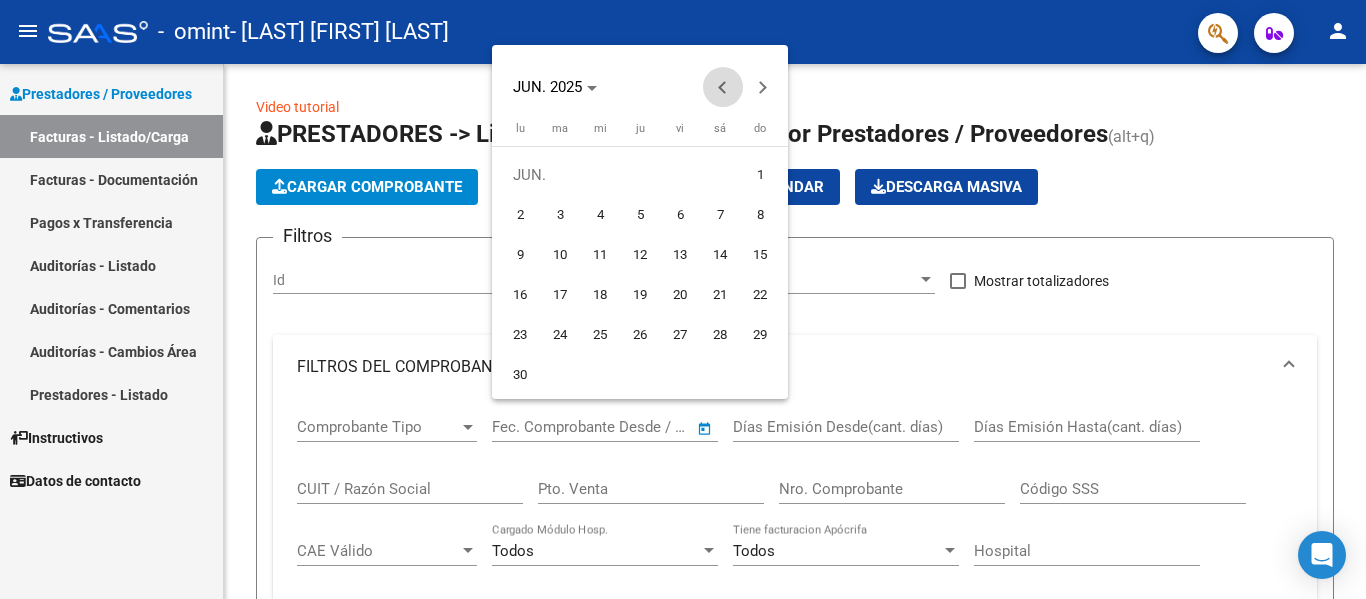 click at bounding box center (723, 87) 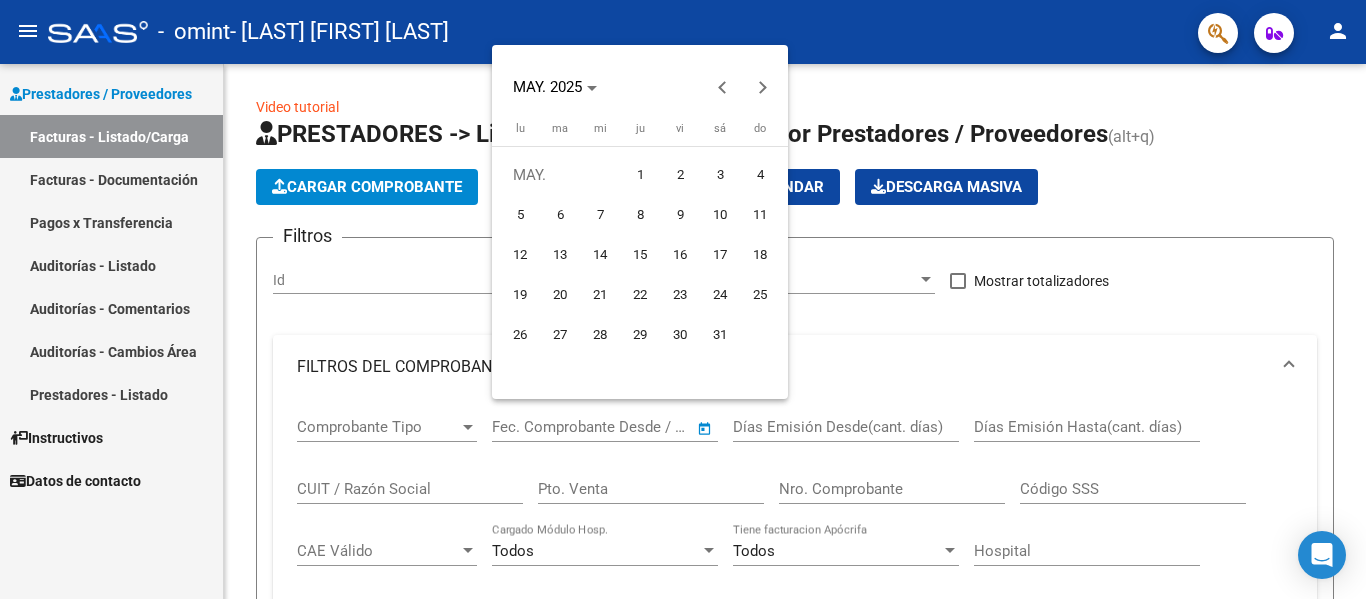 click on "1" at bounding box center [640, 175] 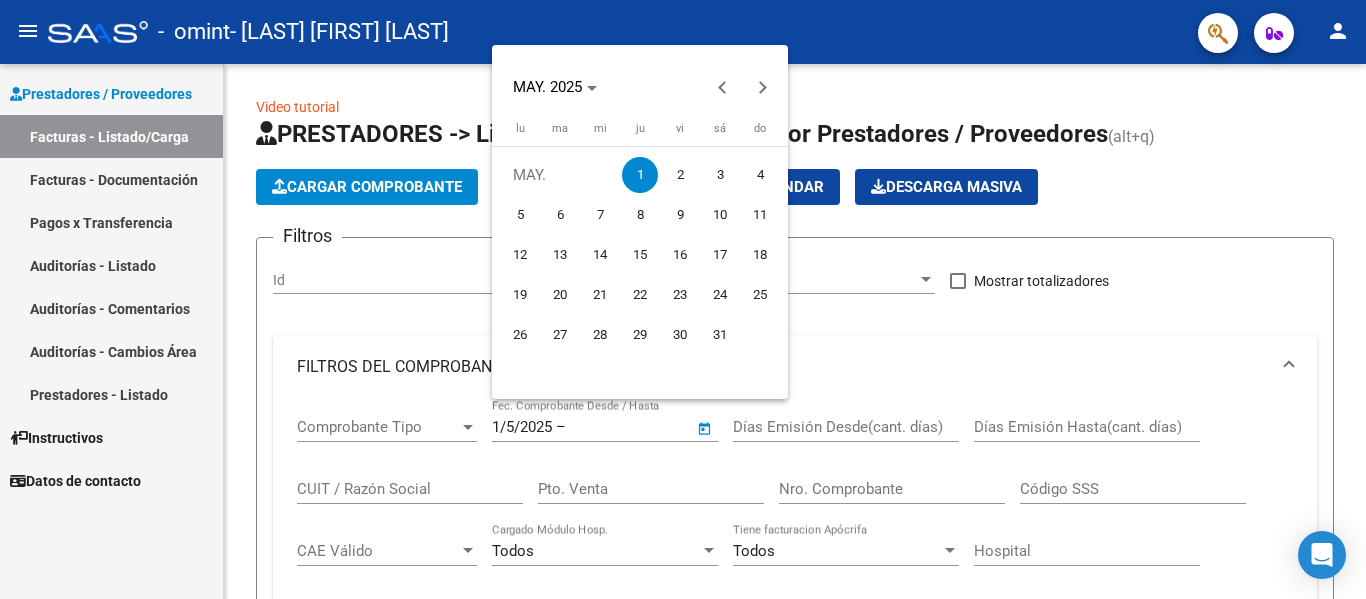 click at bounding box center [683, 299] 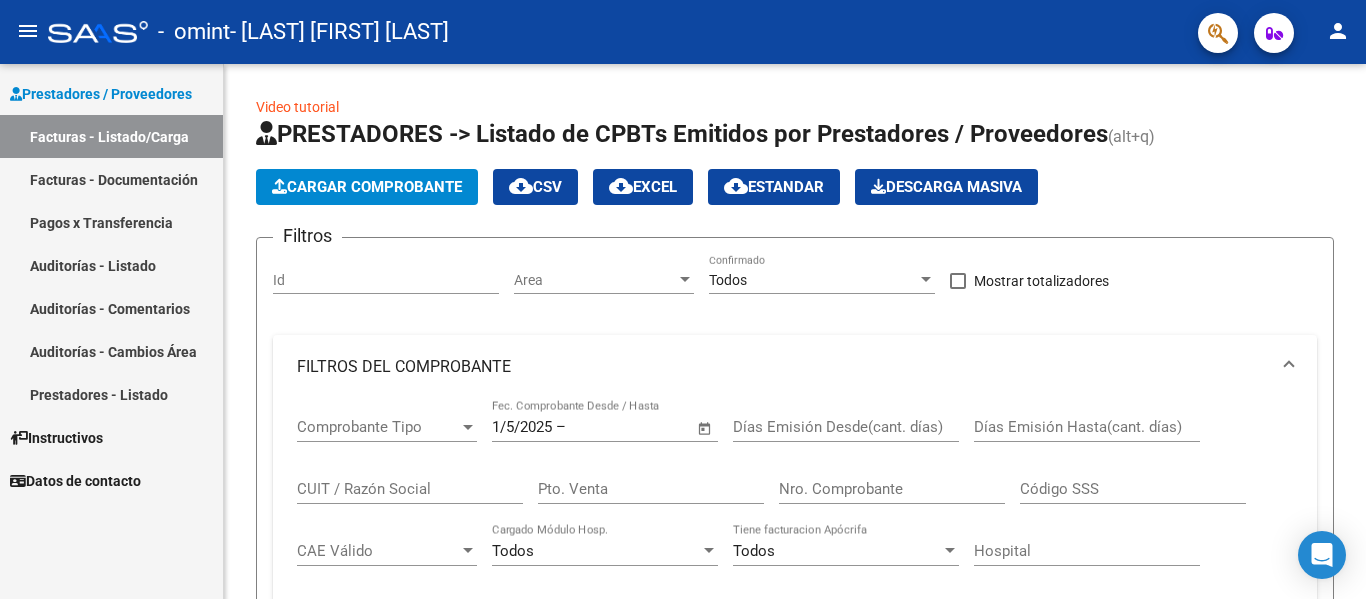 click on "Video tutorial   PRESTADORES -> Listado de CPBTs Emitidos por Prestadores / Proveedores (alt+q)   Cargar Comprobante
cloud_download  CSV  cloud_download  EXCEL  cloud_download  Estandar   Descarga Masiva
Filtros Id Area Area Todos Confirmado   Mostrar totalizadores   FILTROS DEL COMPROBANTE  Comprobante Tipo Comprobante Tipo 1/5/2025 1/5/2025 – End date Fec. Comprobante Desde / Hasta Días Emisión Desde(cant. días) Días Emisión Hasta(cant. días) CUIT / Razón Social Pto. Venta Nro. Comprobante Código SSS CAE Válido CAE Válido Todos Cargado Módulo Hosp. Todos Tiene facturacion Apócrifa Hospital Refes  FILTROS DE INTEGRACION  Período De Prestación Campos del Archivo de Rendición Devuelto x SSS (dr_envio) Todos Rendido x SSS (dr_envio) Tipo de Registro Tipo de Registro Período Presentación Período Presentación Campos del Legajo Asociado (preaprobación) Afiliado Legajo (cuil/nombre) Todos Solo facturas preaprobadas  MAS FILTROS  Todos Con Doc. Respaldatoria Todos Con Trazabilidad Todos Op" 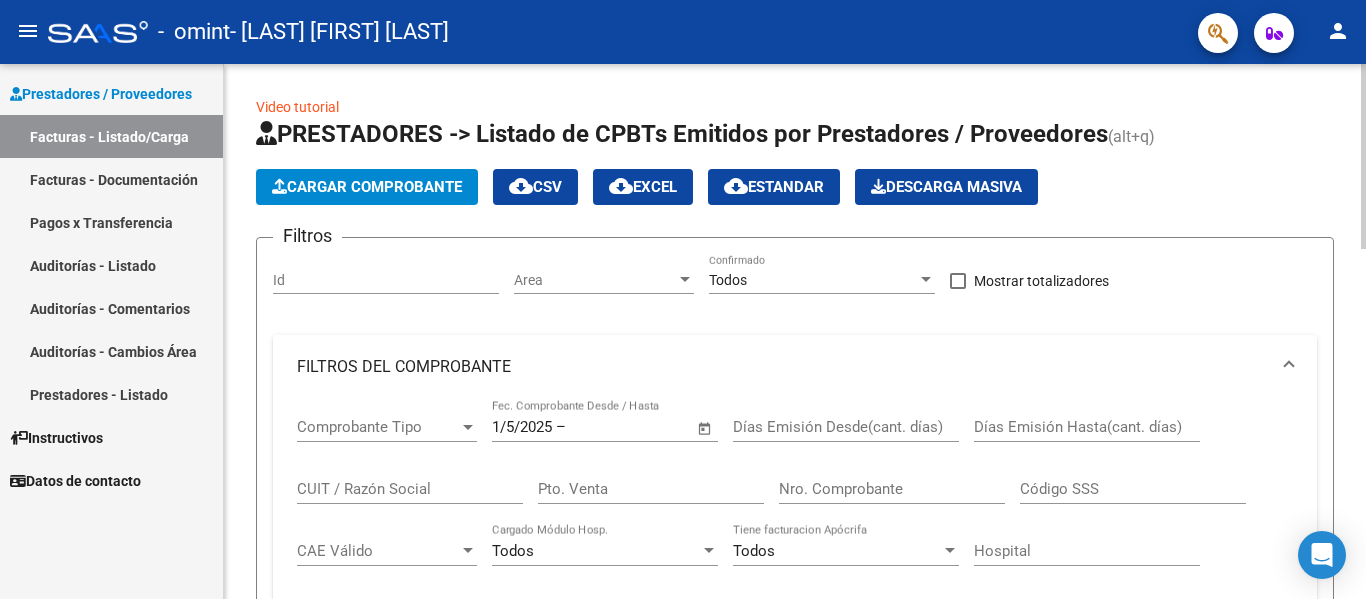 click 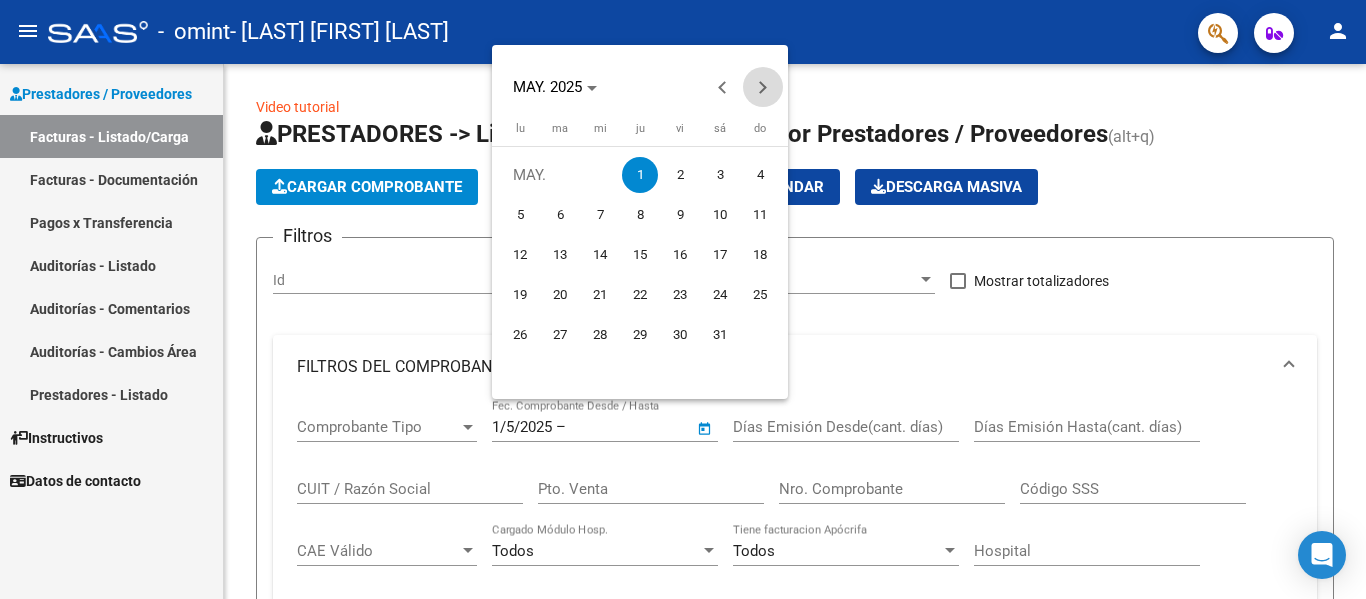 click at bounding box center [763, 87] 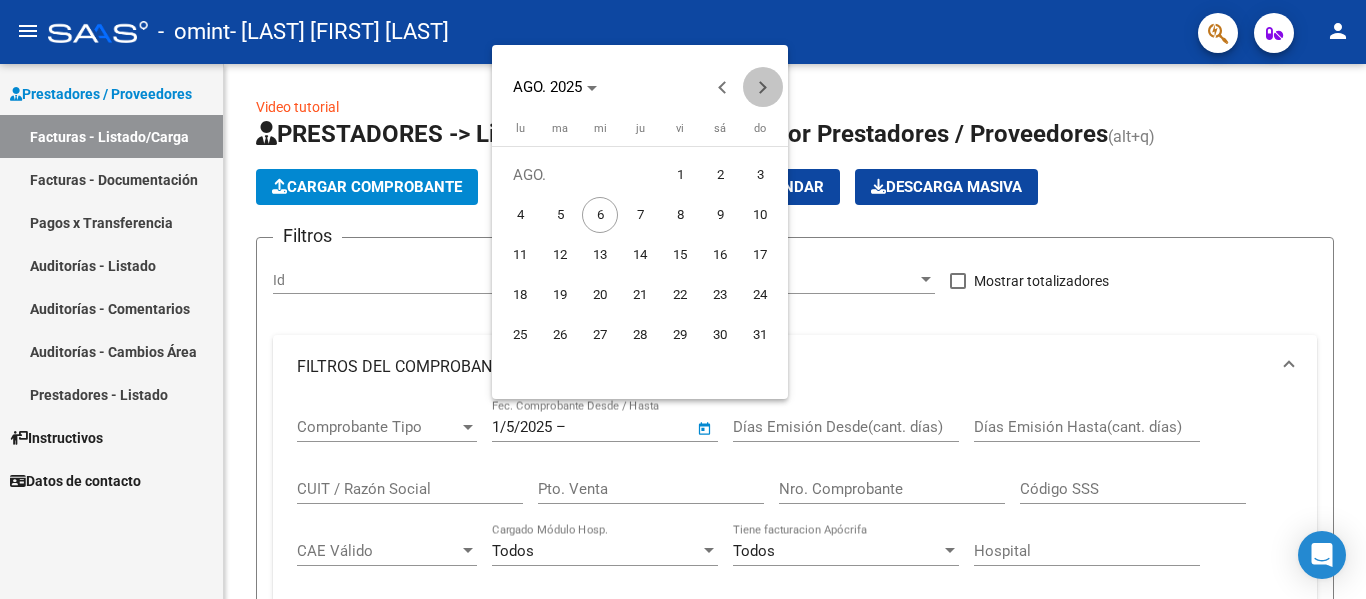 click at bounding box center (763, 87) 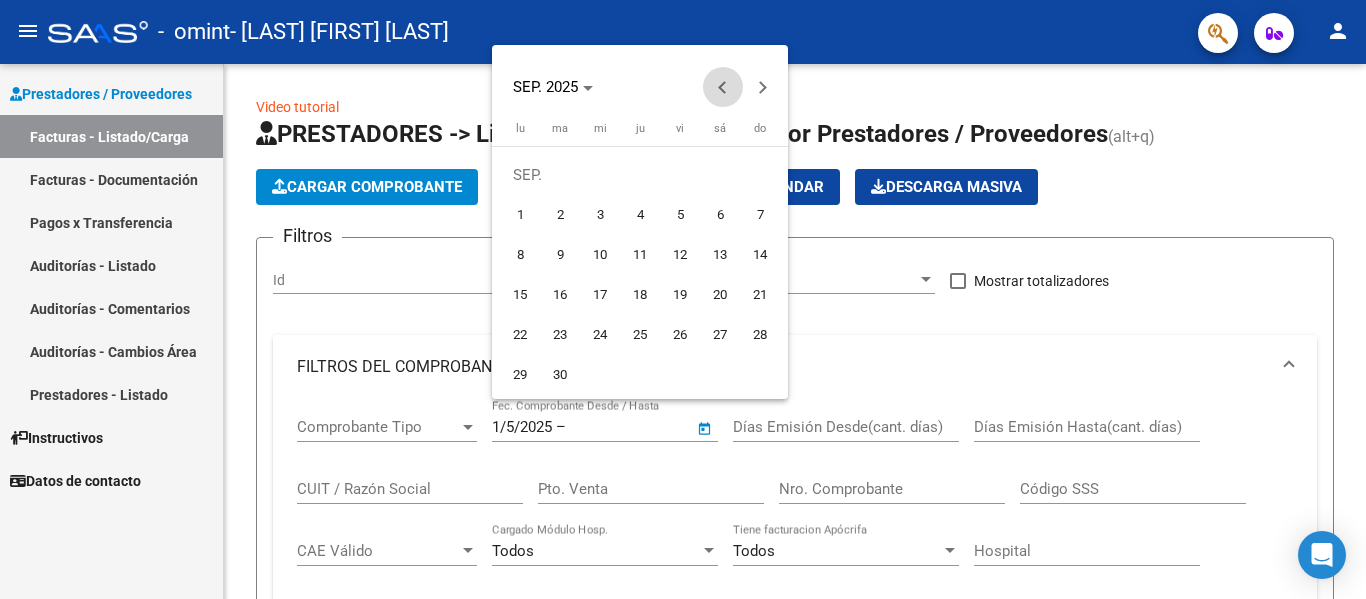 click at bounding box center [723, 87] 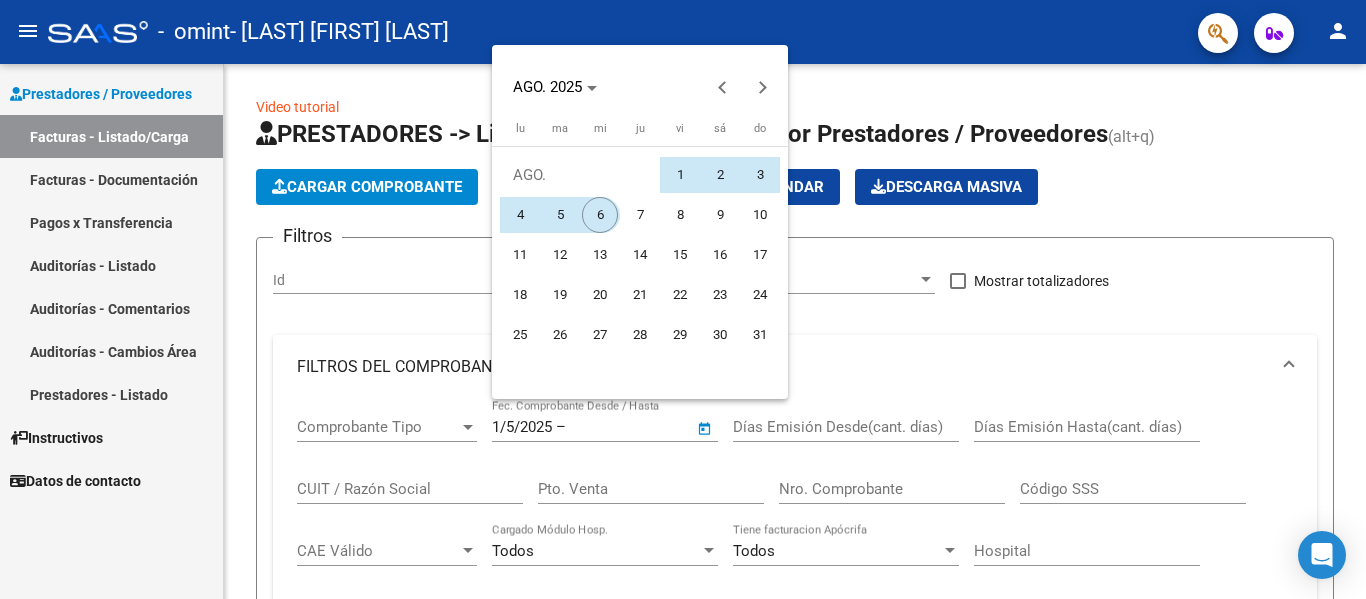 click on "6" at bounding box center [600, 215] 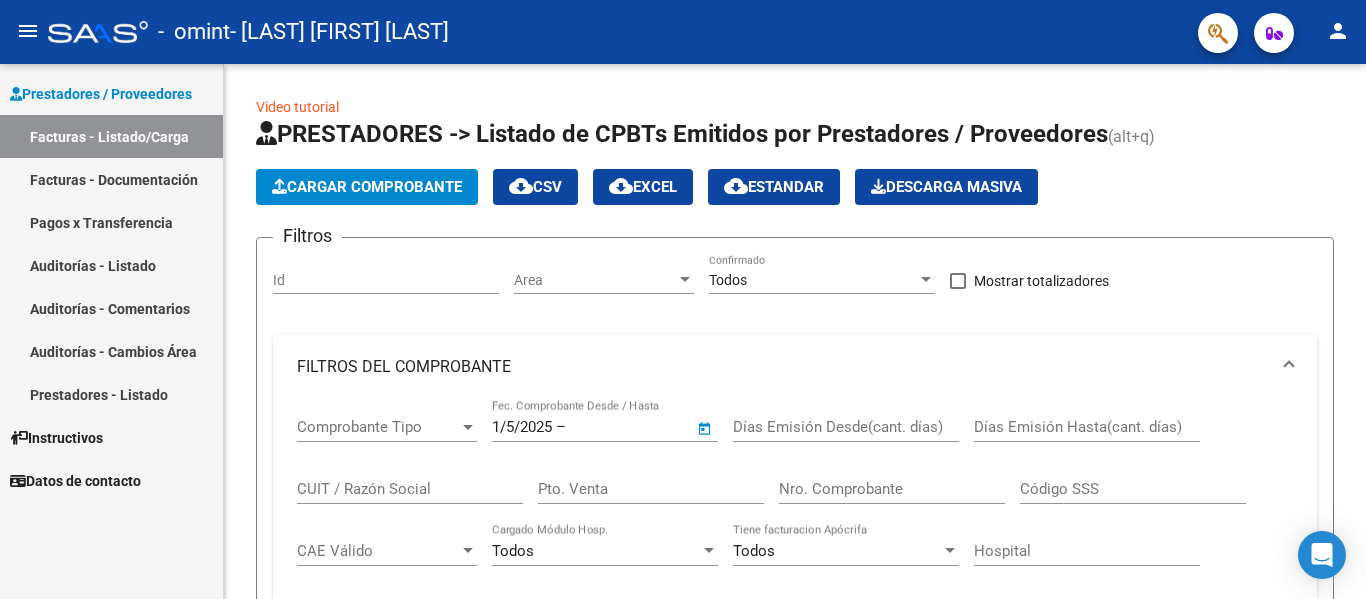 type on "6/8/2025" 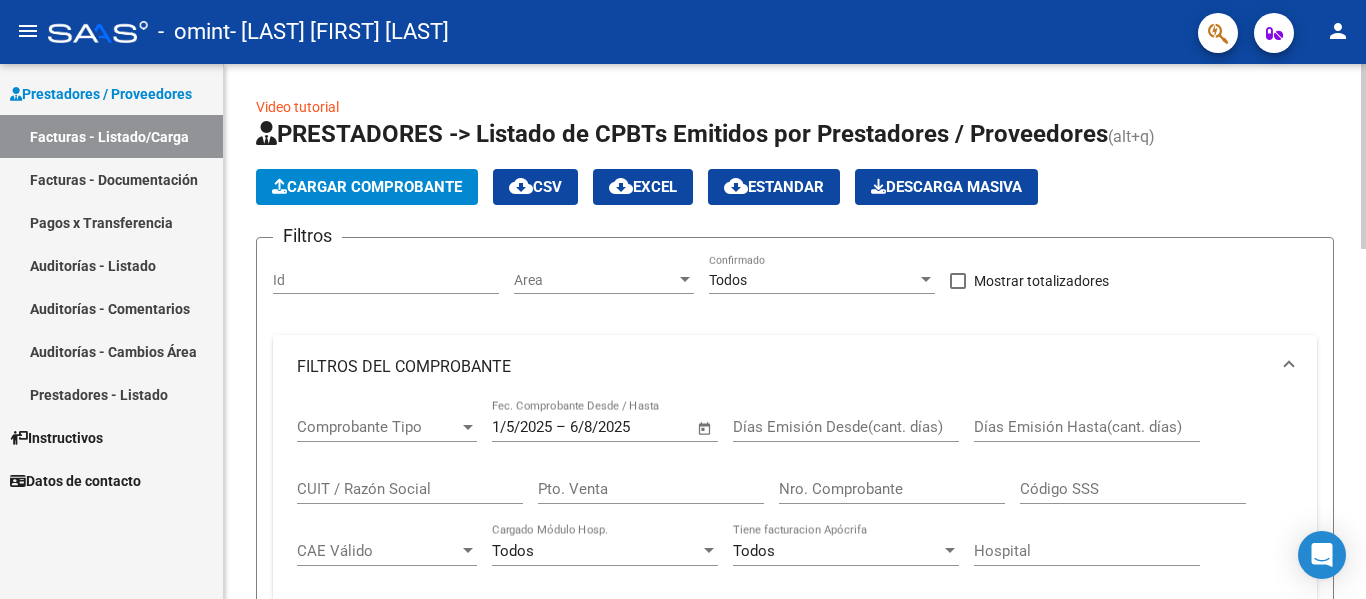 scroll, scrollTop: 535, scrollLeft: 0, axis: vertical 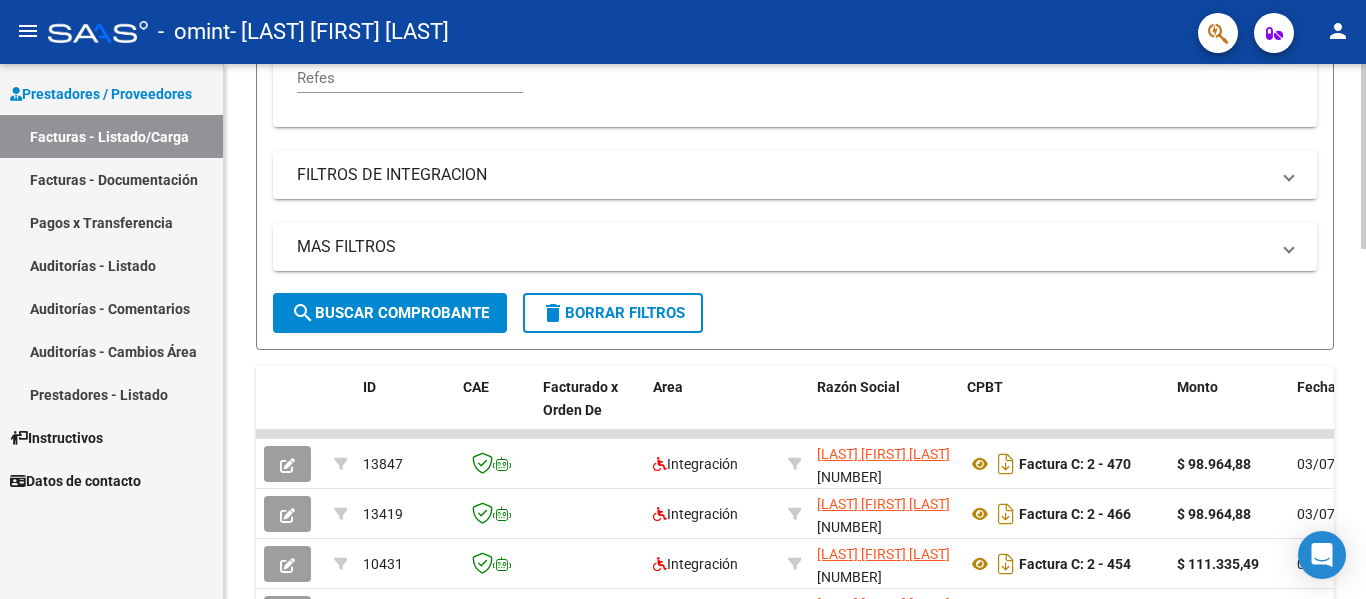 click 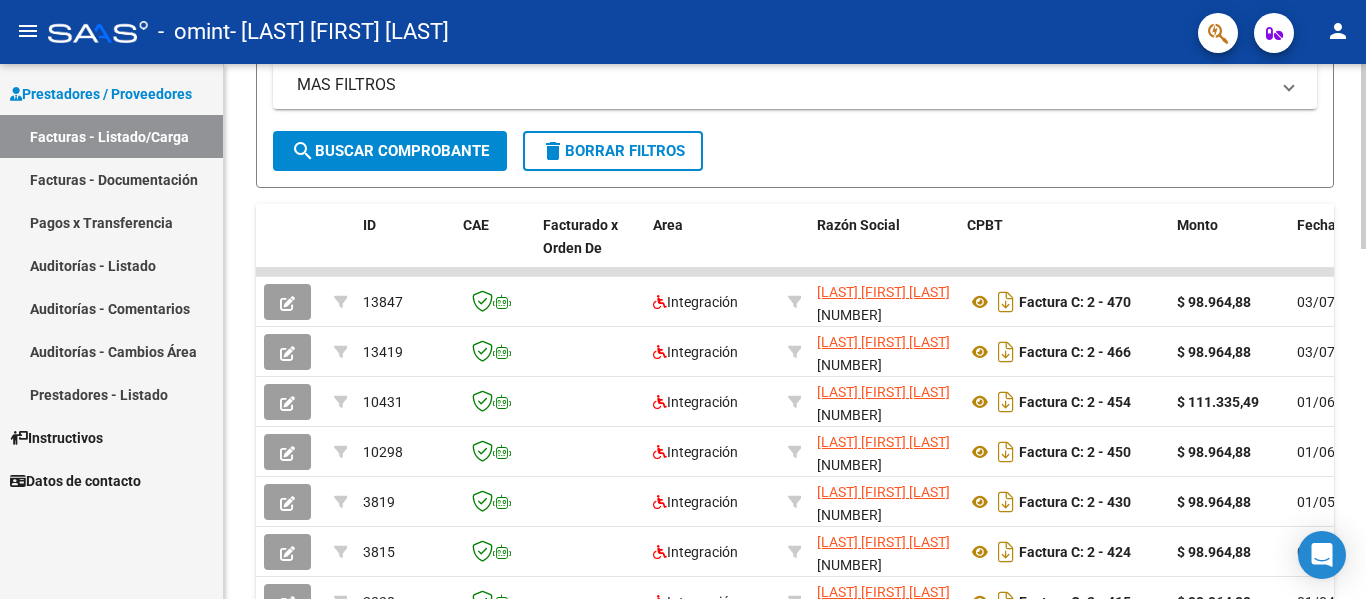 scroll, scrollTop: 700, scrollLeft: 0, axis: vertical 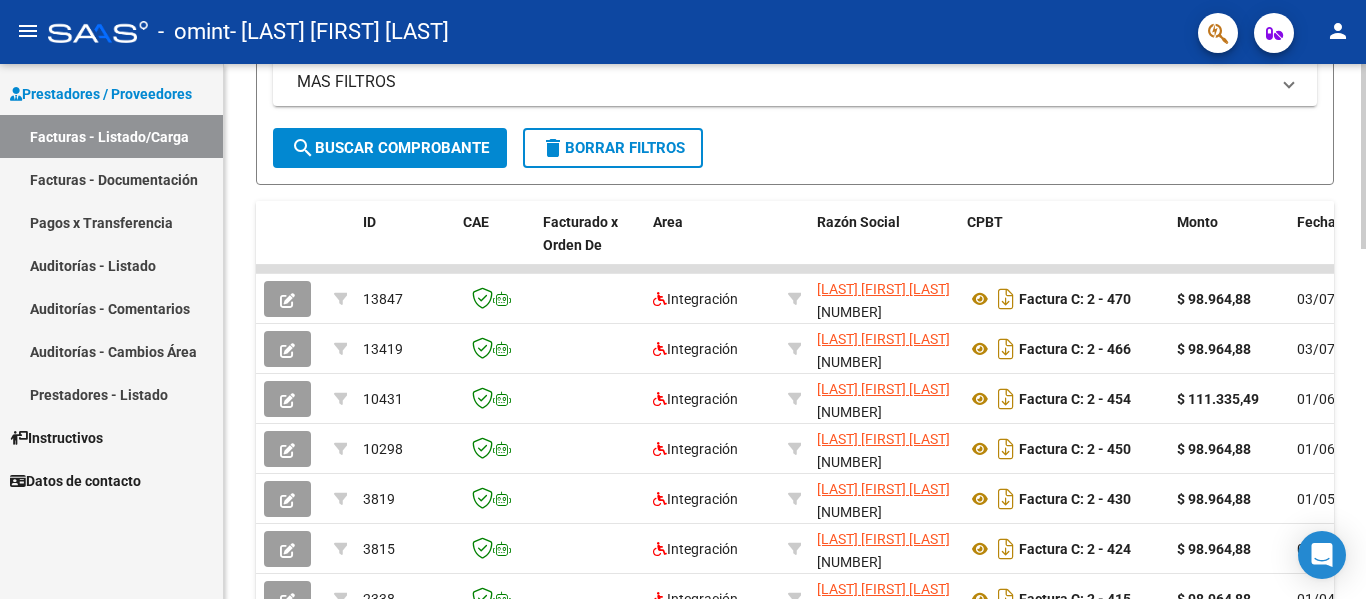 click on "Video tutorial   PRESTADORES -> Listado de CPBTs Emitidos por Prestadores / Proveedores (alt+q)   Cargar Comprobante
cloud_download  CSV  cloud_download  EXCEL  cloud_download  Estandar   Descarga Masiva
Filtros Id Area Area Todos Confirmado   Mostrar totalizadores   FILTROS DEL COMPROBANTE  Comprobante Tipo Comprobante Tipo 1/5/2025 1/5/2025 – End date Fec. Comprobante Desde / Hasta Días Emisión Desde(cant. días) Días Emisión Hasta(cant. días) CUIT / Razón Social Pto. Venta Nro. Comprobante Código SSS CAE Válido CAE Válido Todos Cargado Módulo Hosp. Todos Tiene facturacion Apócrifa Hospital Refes  FILTROS DE INTEGRACION  Período De Prestación Campos del Archivo de Rendición Devuelto x SSS (dr_envio) Todos Rendido x SSS (dr_envio) Tipo de Registro Tipo de Registro Período Presentación Período Presentación Campos del Legajo Asociado (preaprobación) Afiliado Legajo (cuil/nombre) Todos Solo facturas preaprobadas  MAS FILTROS  Todos Con Doc. Respaldatoria Todos Con Trazabilidad" 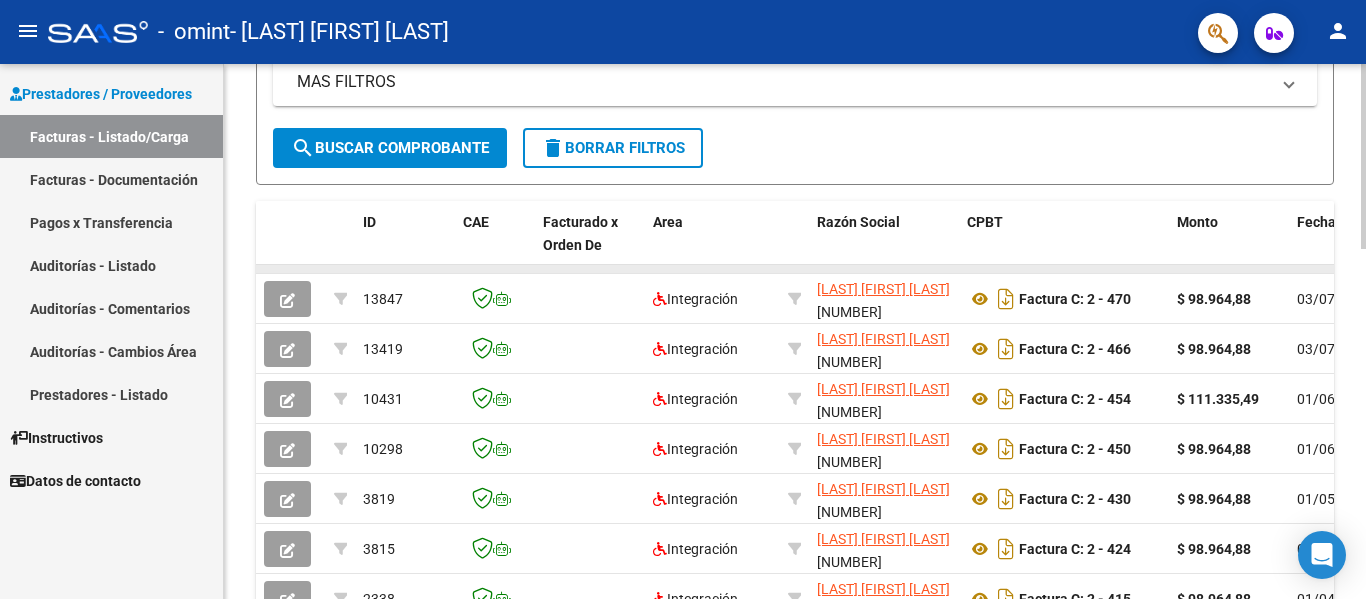 drag, startPoint x: 1255, startPoint y: 269, endPoint x: 1305, endPoint y: 270, distance: 50.01 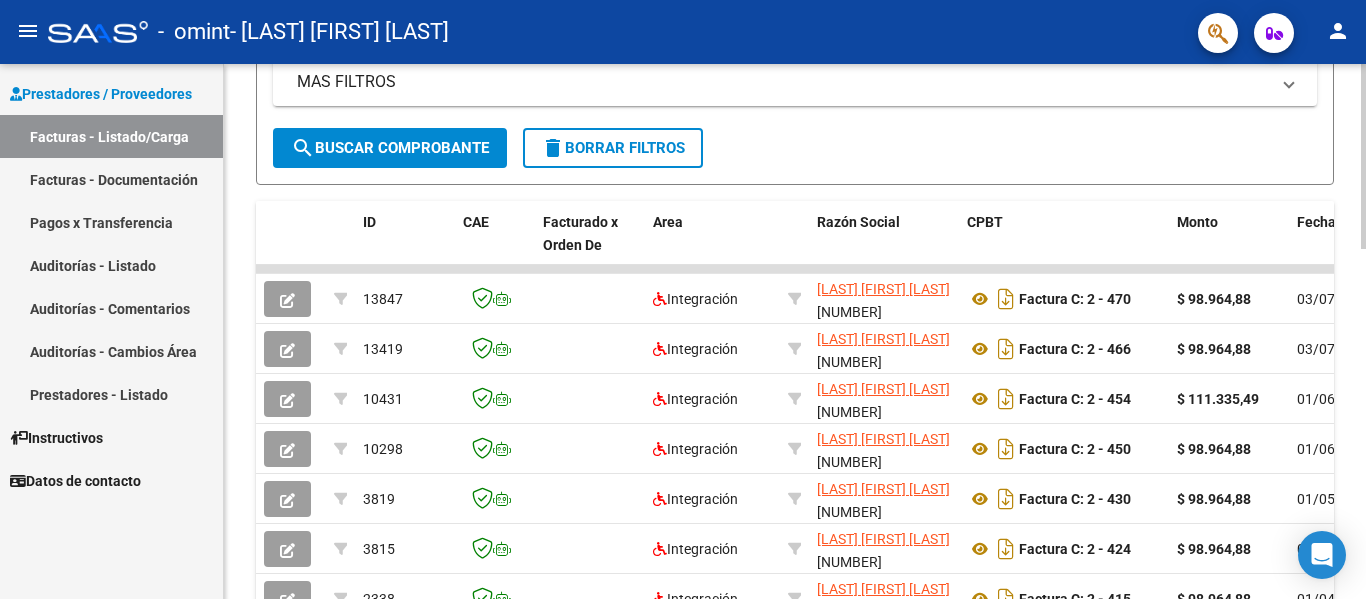 drag, startPoint x: 1286, startPoint y: 273, endPoint x: 1365, endPoint y: 277, distance: 79.101204 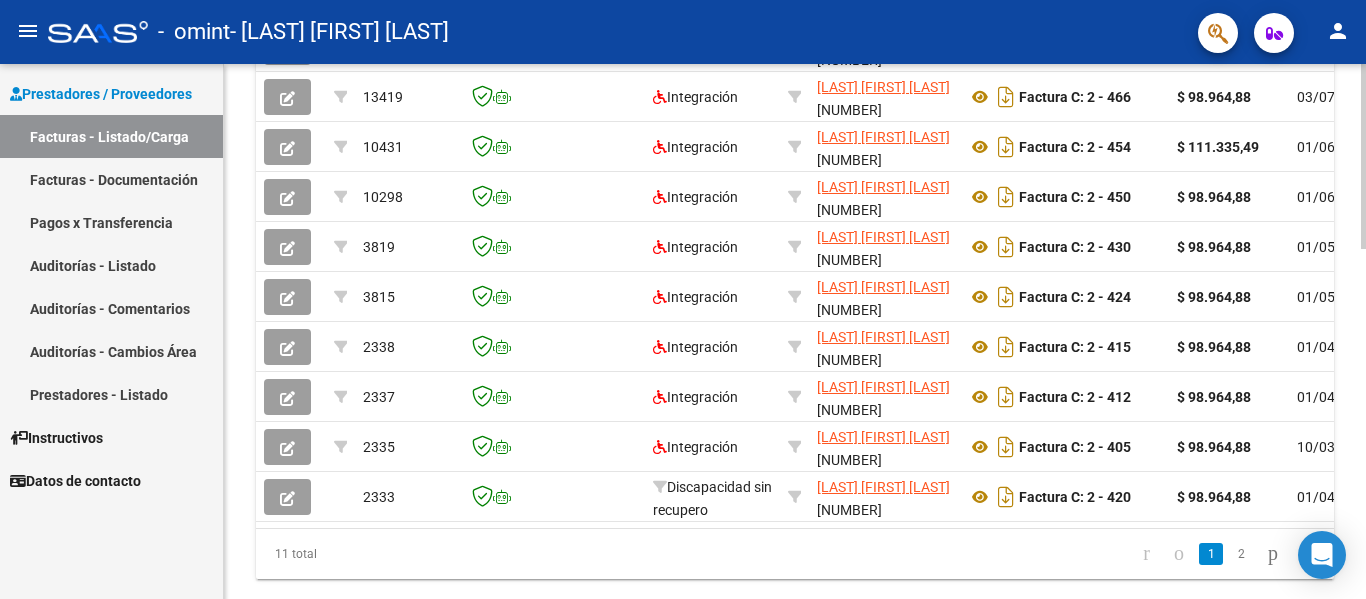 scroll, scrollTop: 954, scrollLeft: 0, axis: vertical 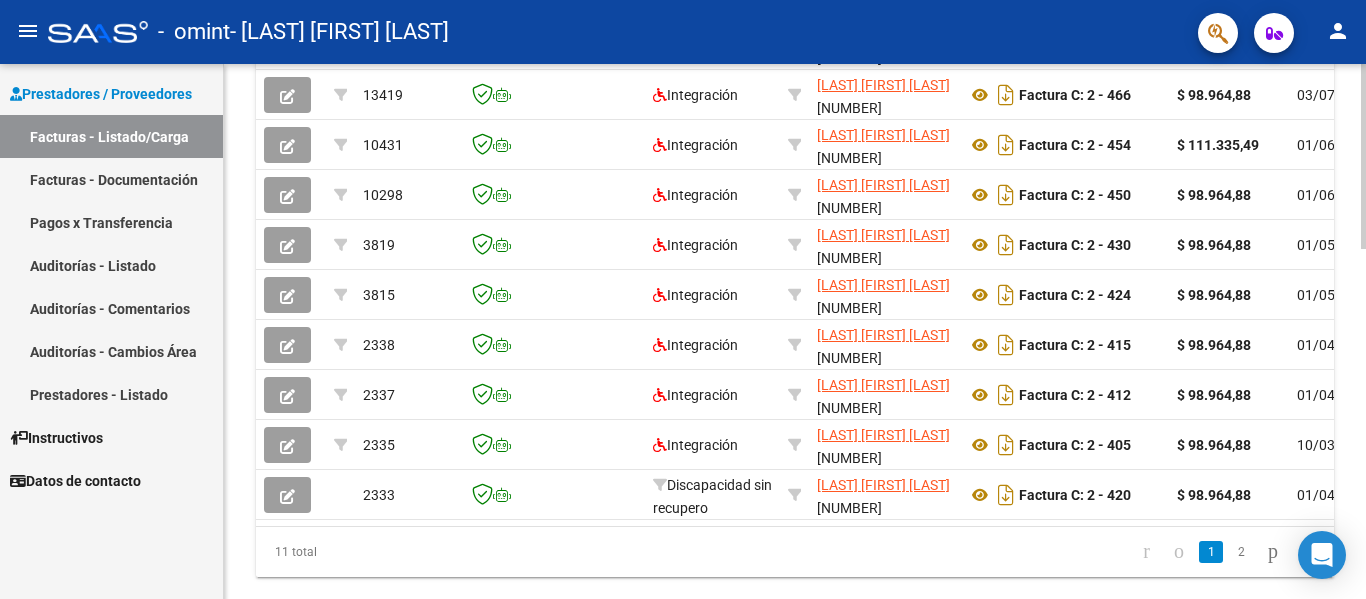 click on "Video tutorial   PRESTADORES -> Listado de CPBTs Emitidos por Prestadores / Proveedores (alt+q)   Cargar Comprobante
cloud_download  CSV  cloud_download  EXCEL  cloud_download  Estandar   Descarga Masiva
Filtros Id Area Area Todos Confirmado   Mostrar totalizadores   FILTROS DEL COMPROBANTE  Comprobante Tipo Comprobante Tipo 1/5/2025 1/5/2025 – End date Fec. Comprobante Desde / Hasta Días Emisión Desde(cant. días) Días Emisión Hasta(cant. días) CUIT / Razón Social Pto. Venta Nro. Comprobante Código SSS CAE Válido CAE Válido Todos Cargado Módulo Hosp. Todos Tiene facturacion Apócrifa Hospital Refes  FILTROS DE INTEGRACION  Período De Prestación Campos del Archivo de Rendición Devuelto x SSS (dr_envio) Todos Rendido x SSS (dr_envio) Tipo de Registro Tipo de Registro Período Presentación Período Presentación Campos del Legajo Asociado (preaprobación) Afiliado Legajo (cuil/nombre) Todos Solo facturas preaprobadas  MAS FILTROS  Todos Con Doc. Respaldatoria Todos Con Trazabilidad" 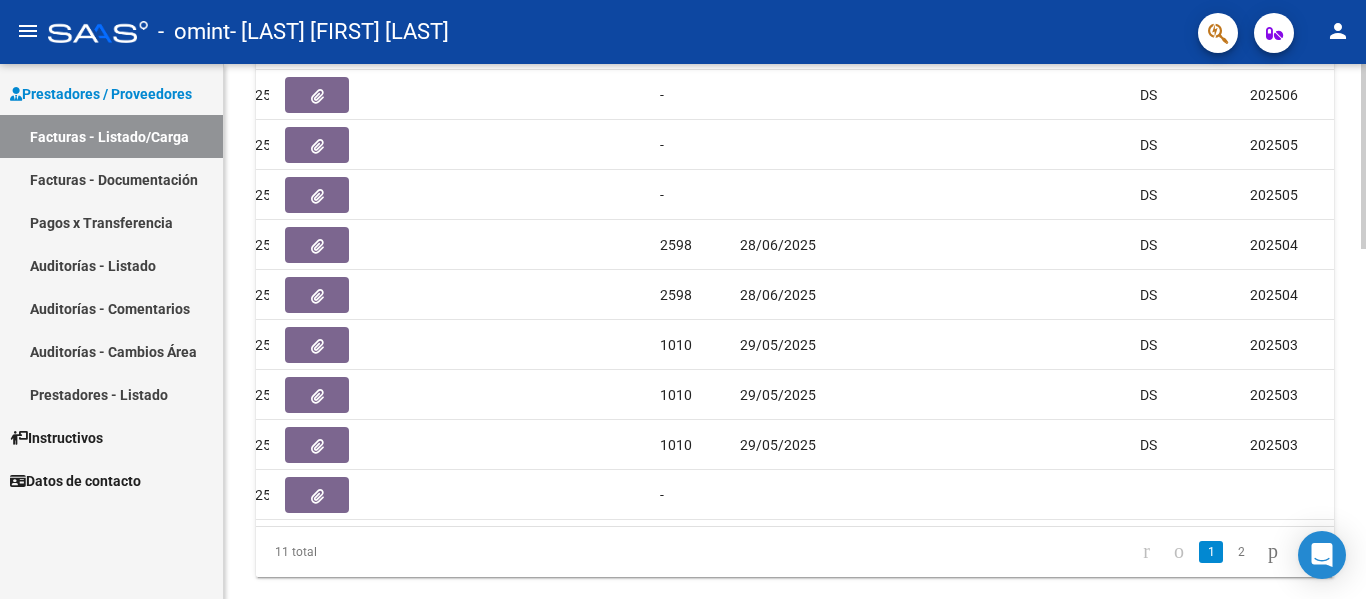 scroll, scrollTop: 0, scrollLeft: 1294, axis: horizontal 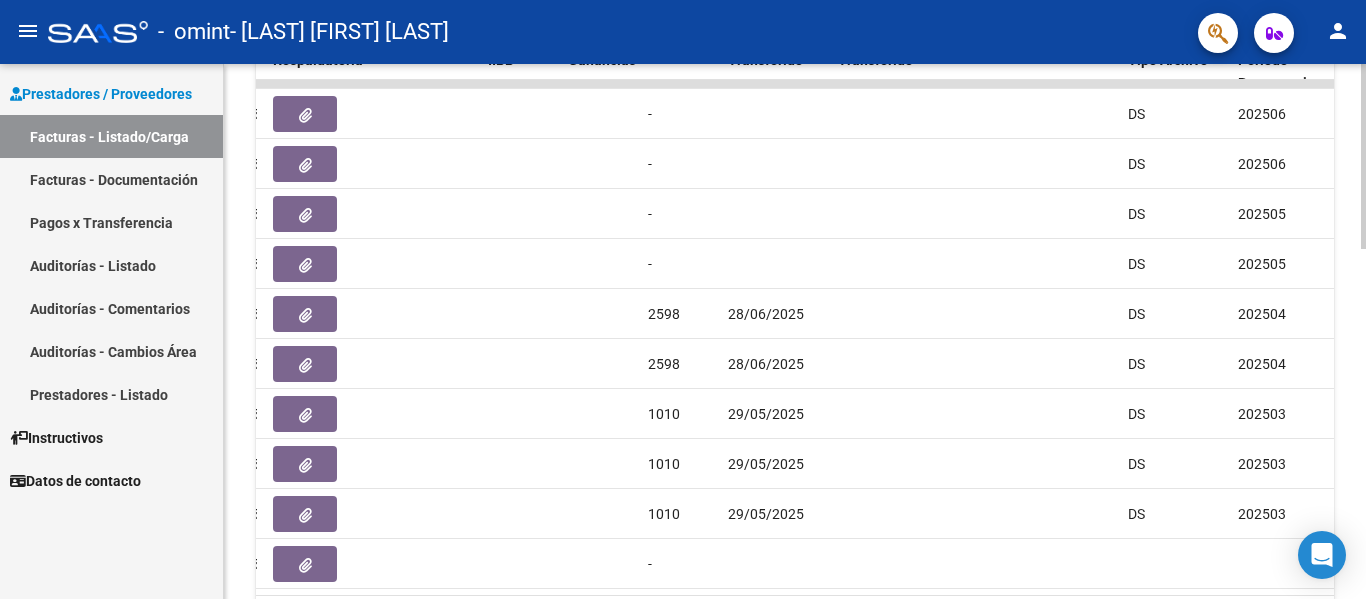 click on "Video tutorial   PRESTADORES -> Listado de CPBTs Emitidos por Prestadores / Proveedores (alt+q)   Cargar Comprobante
cloud_download  CSV  cloud_download  EXCEL  cloud_download  Estandar   Descarga Masiva
Filtros Id Area Area Todos Confirmado   Mostrar totalizadores   FILTROS DEL COMPROBANTE  Comprobante Tipo Comprobante Tipo 1/5/2025 1/5/2025 – End date Fec. Comprobante Desde / Hasta Días Emisión Desde(cant. días) Días Emisión Hasta(cant. días) CUIT / Razón Social Pto. Venta Nro. Comprobante Código SSS CAE Válido CAE Válido Todos Cargado Módulo Hosp. Todos Tiene facturacion Apócrifa Hospital Refes  FILTROS DE INTEGRACION  Período De Prestación Campos del Archivo de Rendición Devuelto x SSS (dr_envio) Todos Rendido x SSS (dr_envio) Tipo de Registro Tipo de Registro Período Presentación Período Presentación Campos del Legajo Asociado (preaprobación) Afiliado Legajo (cuil/nombre) Todos Solo facturas preaprobadas  MAS FILTROS  Todos Con Doc. Respaldatoria Todos Con Trazabilidad" 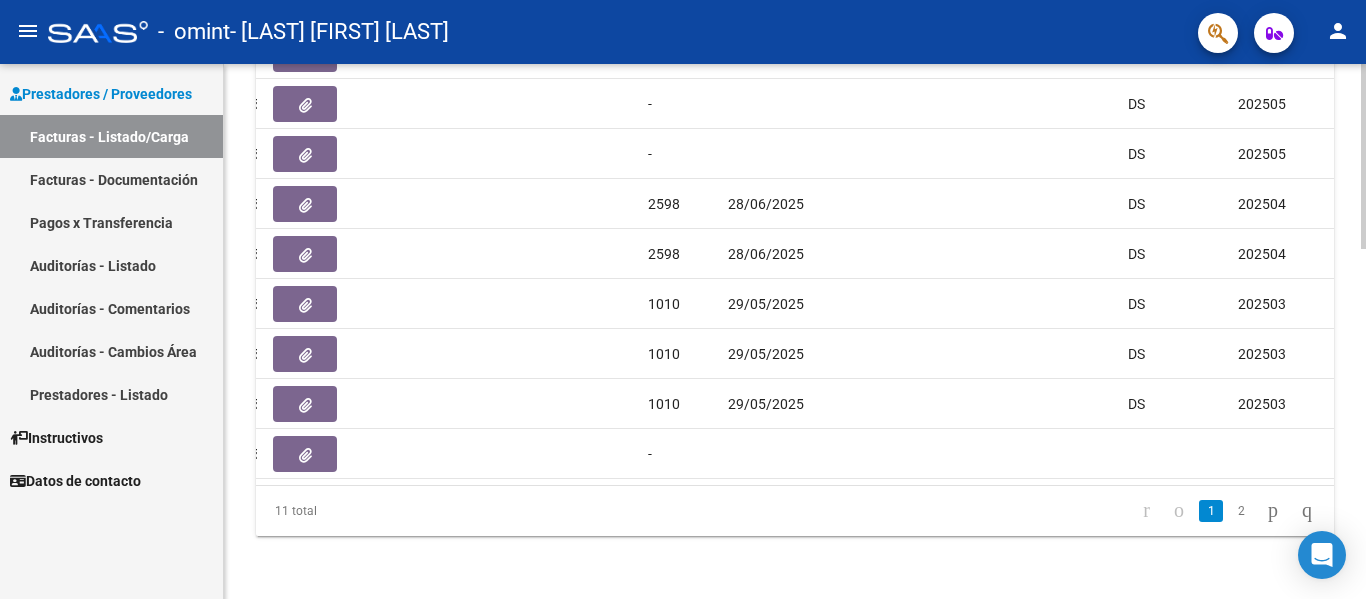 scroll, scrollTop: 998, scrollLeft: 0, axis: vertical 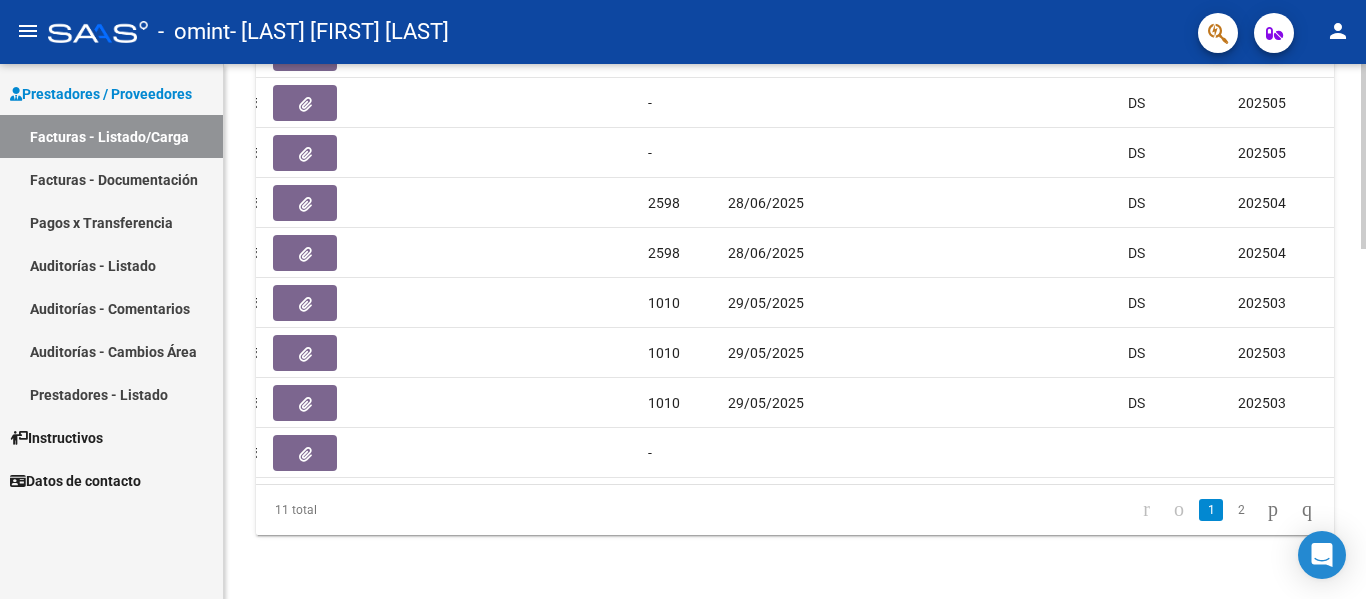 click on "Video tutorial   PRESTADORES -> Listado de CPBTs Emitidos por Prestadores / Proveedores (alt+q)   Cargar Comprobante
cloud_download  CSV  cloud_download  EXCEL  cloud_download  Estandar   Descarga Masiva
Filtros Id Area Area Todos Confirmado   Mostrar totalizadores   FILTROS DEL COMPROBANTE  Comprobante Tipo Comprobante Tipo 1/5/2025 1/5/2025 – End date Fec. Comprobante Desde / Hasta Días Emisión Desde(cant. días) Días Emisión Hasta(cant. días) CUIT / Razón Social Pto. Venta Nro. Comprobante Código SSS CAE Válido CAE Válido Todos Cargado Módulo Hosp. Todos Tiene facturacion Apócrifa Hospital Refes  FILTROS DE INTEGRACION  Período De Prestación Campos del Archivo de Rendición Devuelto x SSS (dr_envio) Todos Rendido x SSS (dr_envio) Tipo de Registro Tipo de Registro Período Presentación Período Presentación Campos del Legajo Asociado (preaprobación) Afiliado Legajo (cuil/nombre) Todos Solo facturas preaprobadas  MAS FILTROS  Todos Con Doc. Respaldatoria Todos Con Trazabilidad" 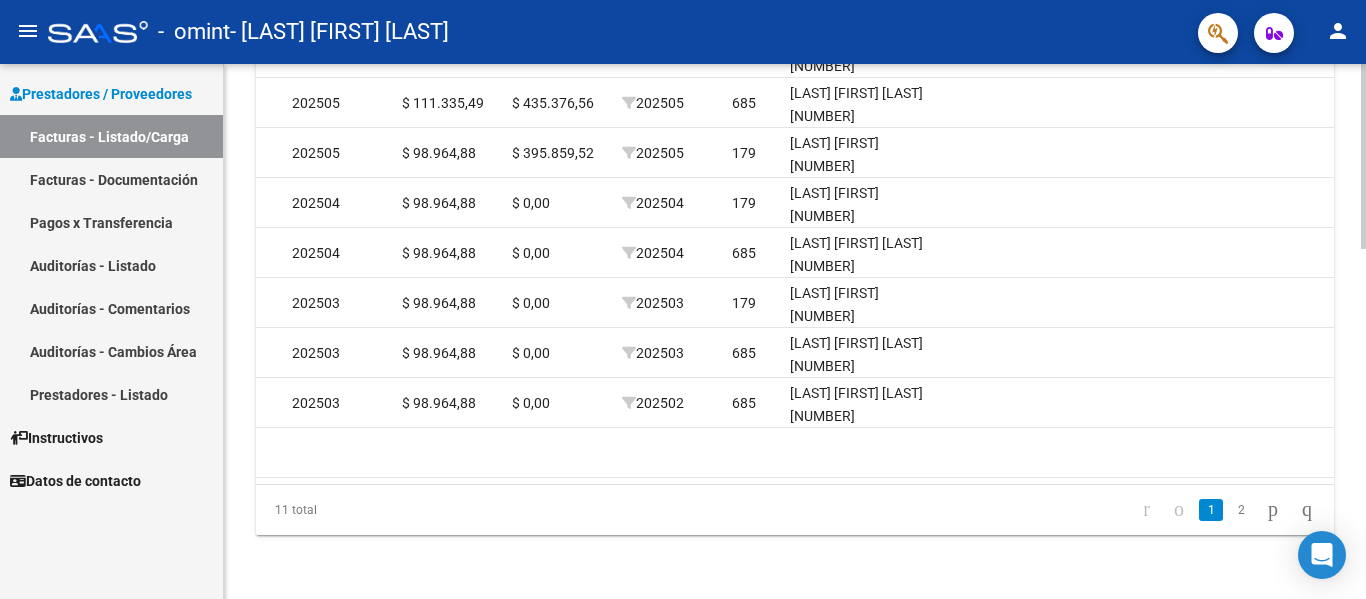 scroll, scrollTop: 0, scrollLeft: 2273, axis: horizontal 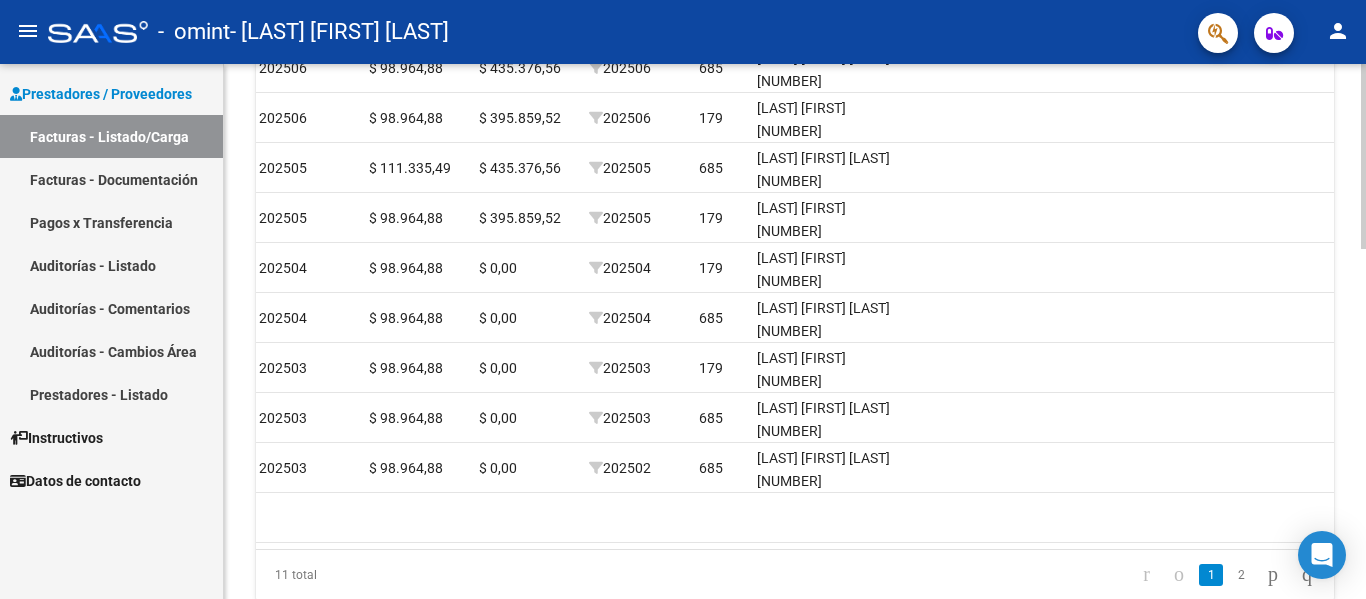 click on "Video tutorial   PRESTADORES -> Listado de CPBTs Emitidos por Prestadores / Proveedores (alt+q)   Cargar Comprobante
cloud_download  CSV  cloud_download  EXCEL  cloud_download  Estandar   Descarga Masiva
Filtros Id Area Area Todos Confirmado   Mostrar totalizadores   FILTROS DEL COMPROBANTE  Comprobante Tipo Comprobante Tipo 1/5/2025 1/5/2025 – End date Fec. Comprobante Desde / Hasta Días Emisión Desde(cant. días) Días Emisión Hasta(cant. días) CUIT / Razón Social Pto. Venta Nro. Comprobante Código SSS CAE Válido CAE Válido Todos Cargado Módulo Hosp. Todos Tiene facturacion Apócrifa Hospital Refes  FILTROS DE INTEGRACION  Período De Prestación Campos del Archivo de Rendición Devuelto x SSS (dr_envio) Todos Rendido x SSS (dr_envio) Tipo de Registro Tipo de Registro Período Presentación Período Presentación Campos del Legajo Asociado (preaprobación) Afiliado Legajo (cuil/nombre) Todos Solo facturas preaprobadas  MAS FILTROS  Todos Con Doc. Respaldatoria Todos Con Trazabilidad" 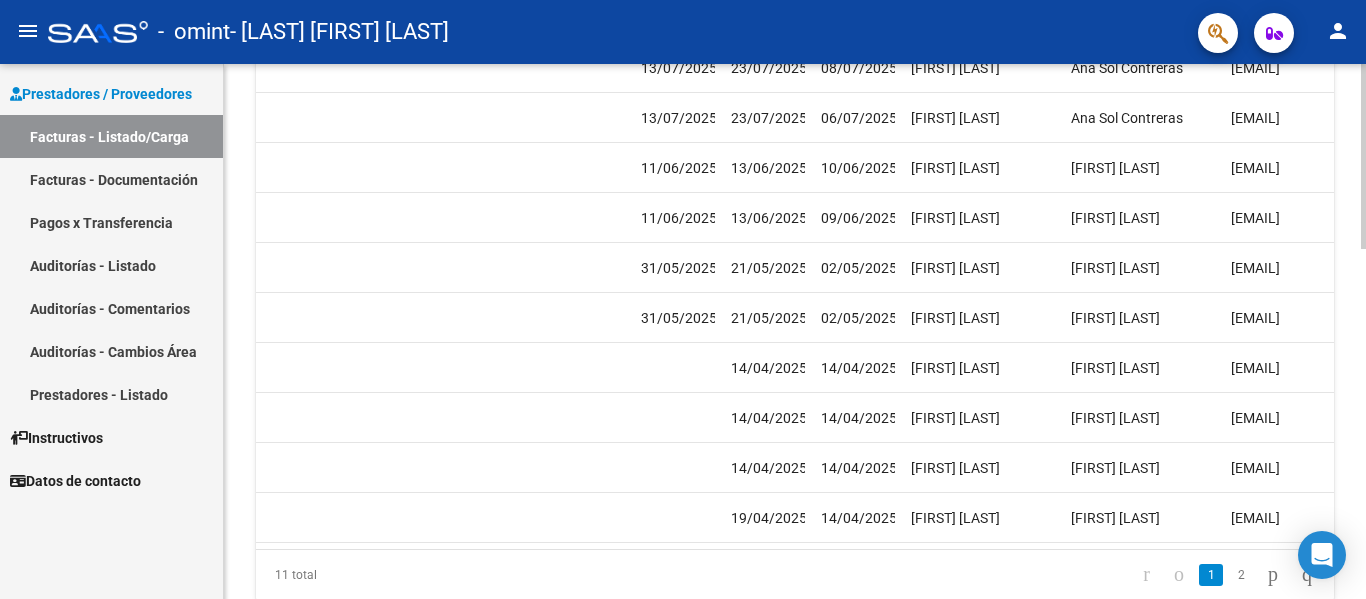 scroll, scrollTop: 0, scrollLeft: 3138, axis: horizontal 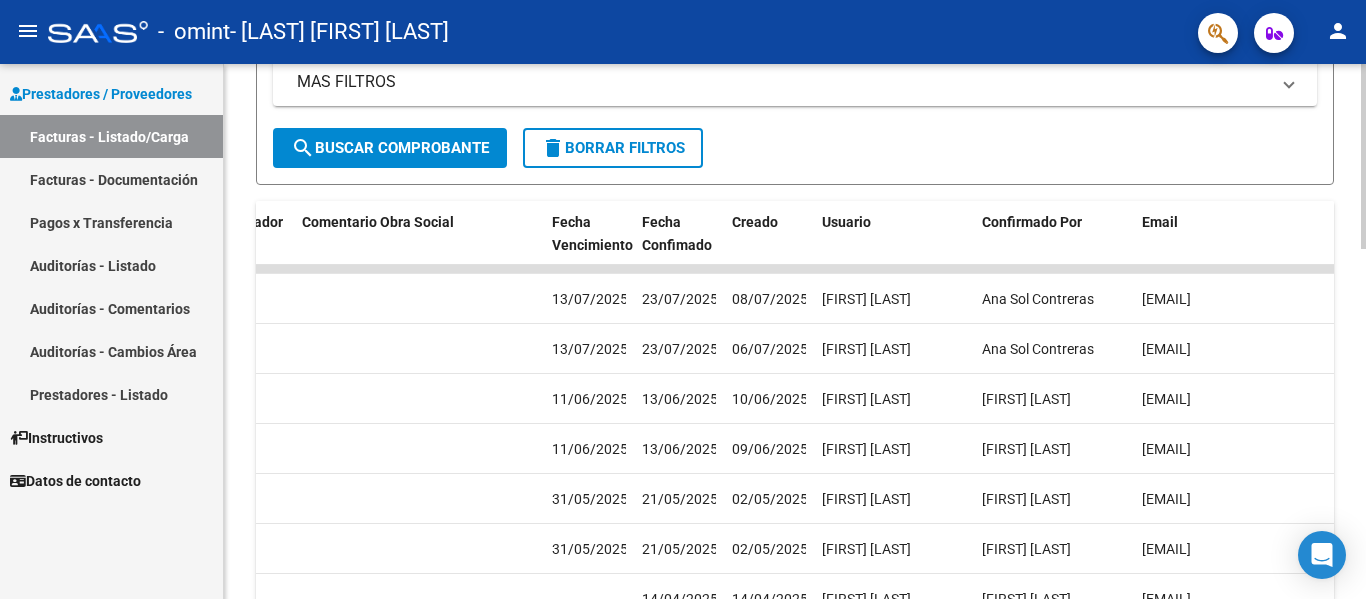 click 